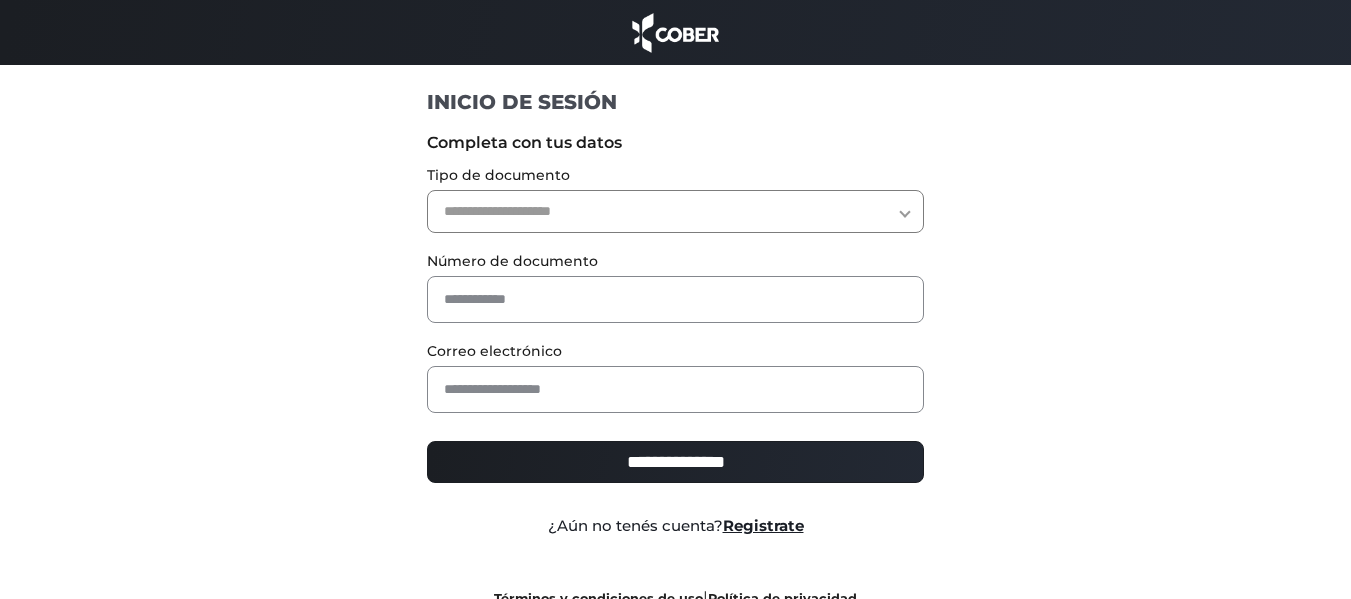 scroll, scrollTop: 0, scrollLeft: 0, axis: both 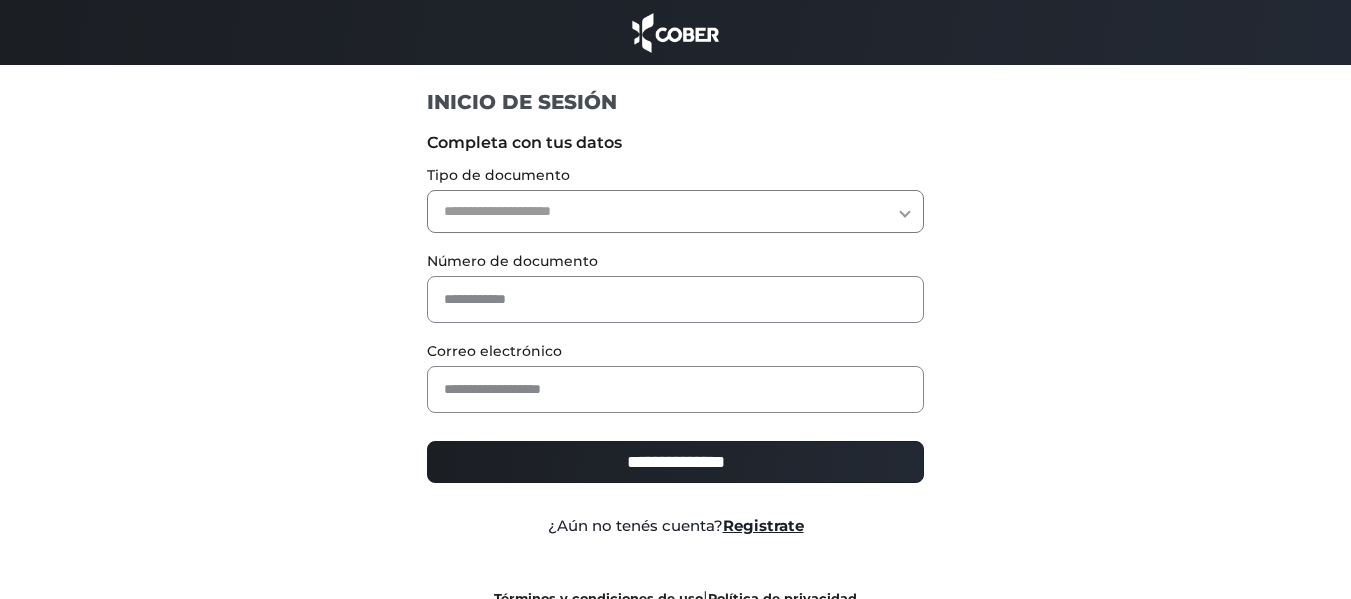 click on "**********" at bounding box center (675, 211) 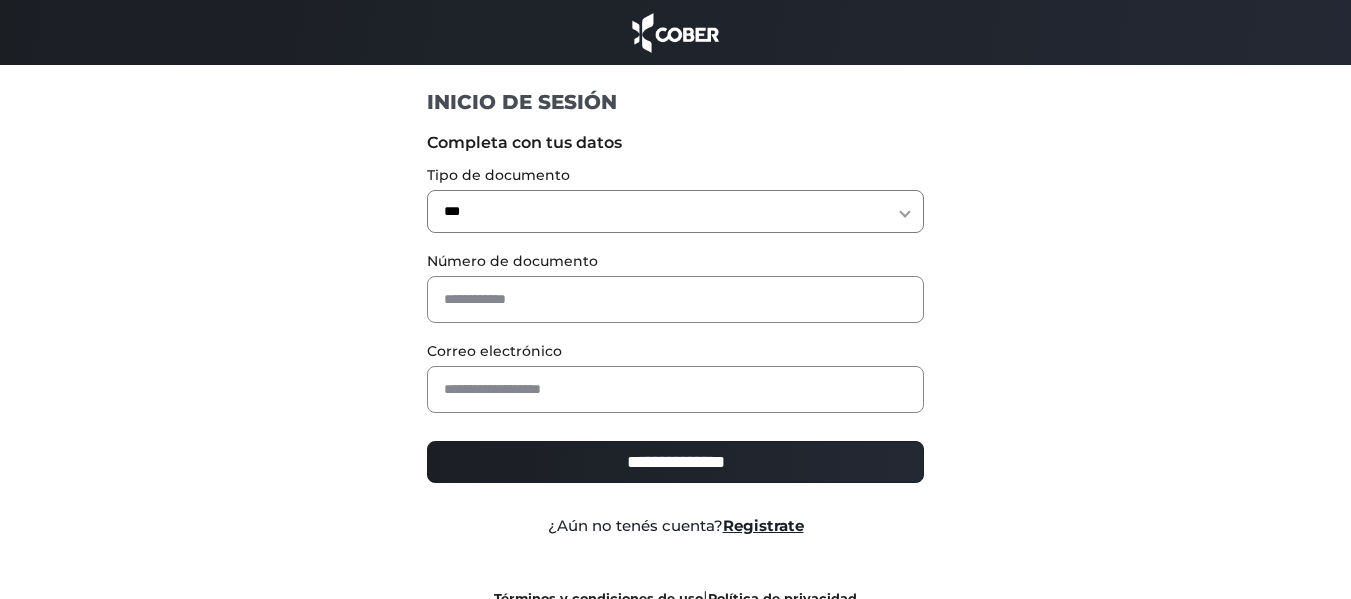 click on "**********" at bounding box center [675, 211] 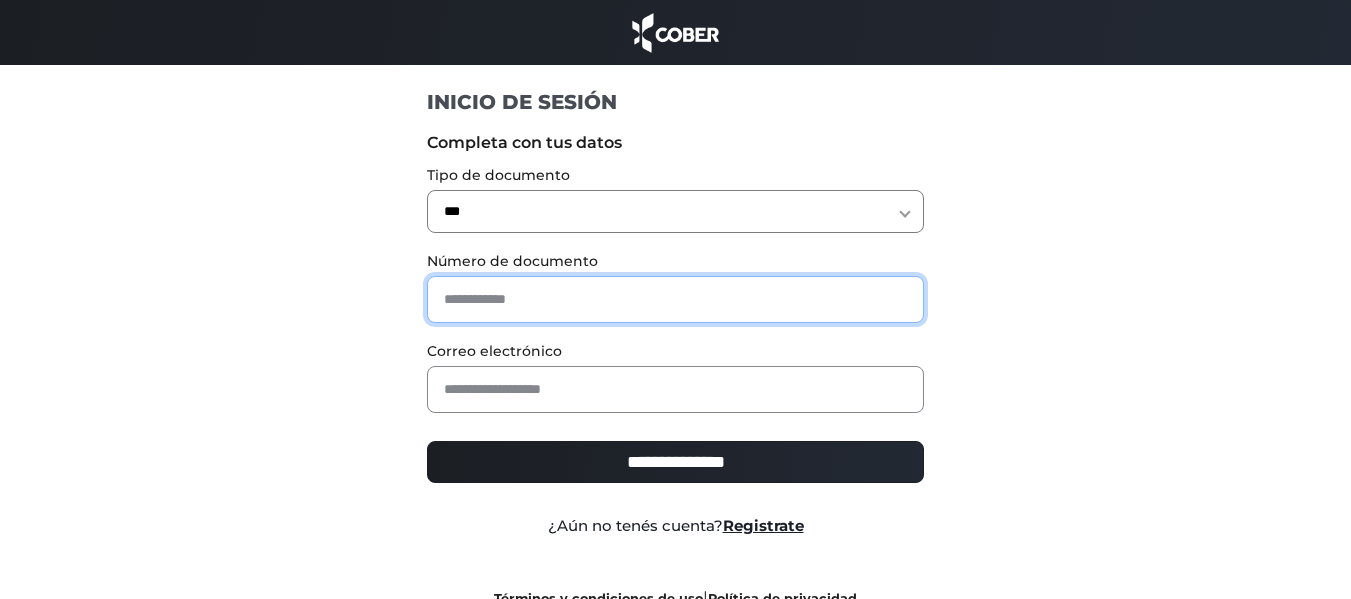 click at bounding box center (675, 299) 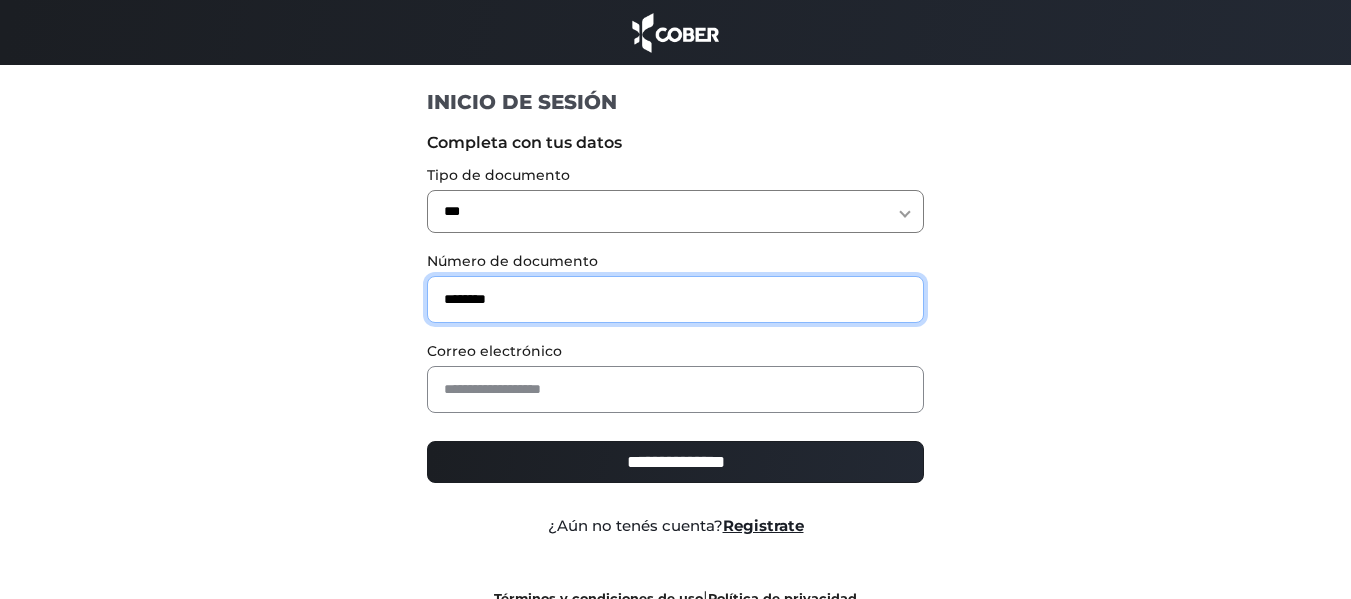 type on "********" 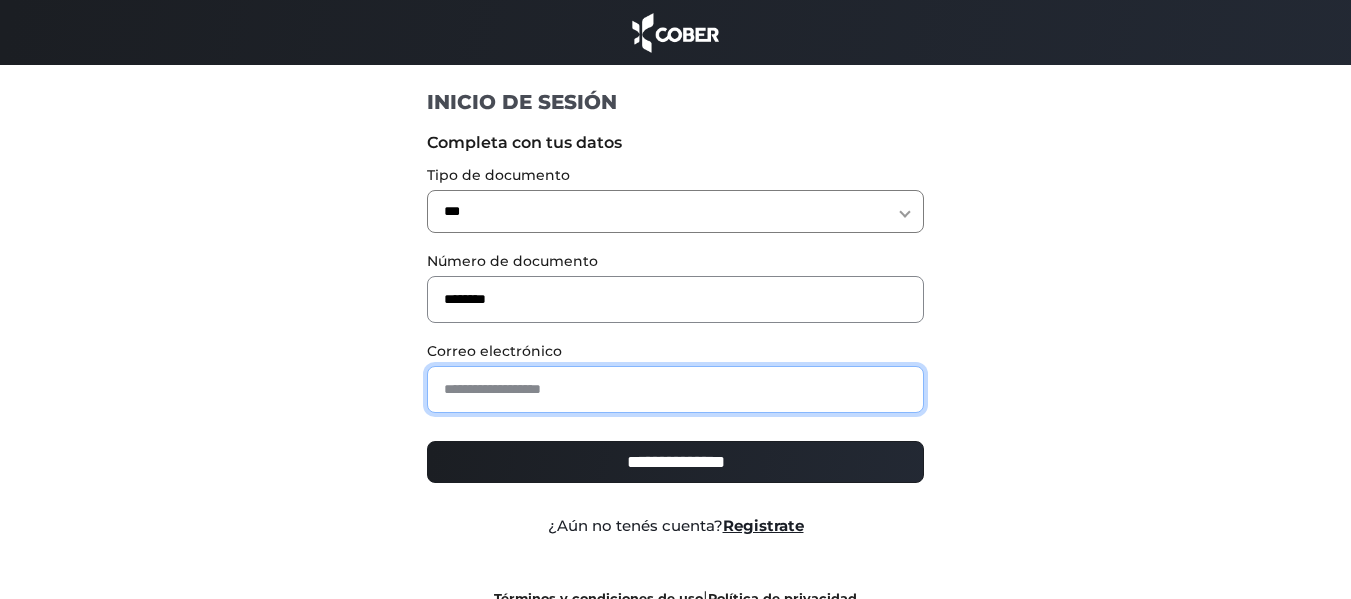 click at bounding box center [675, 389] 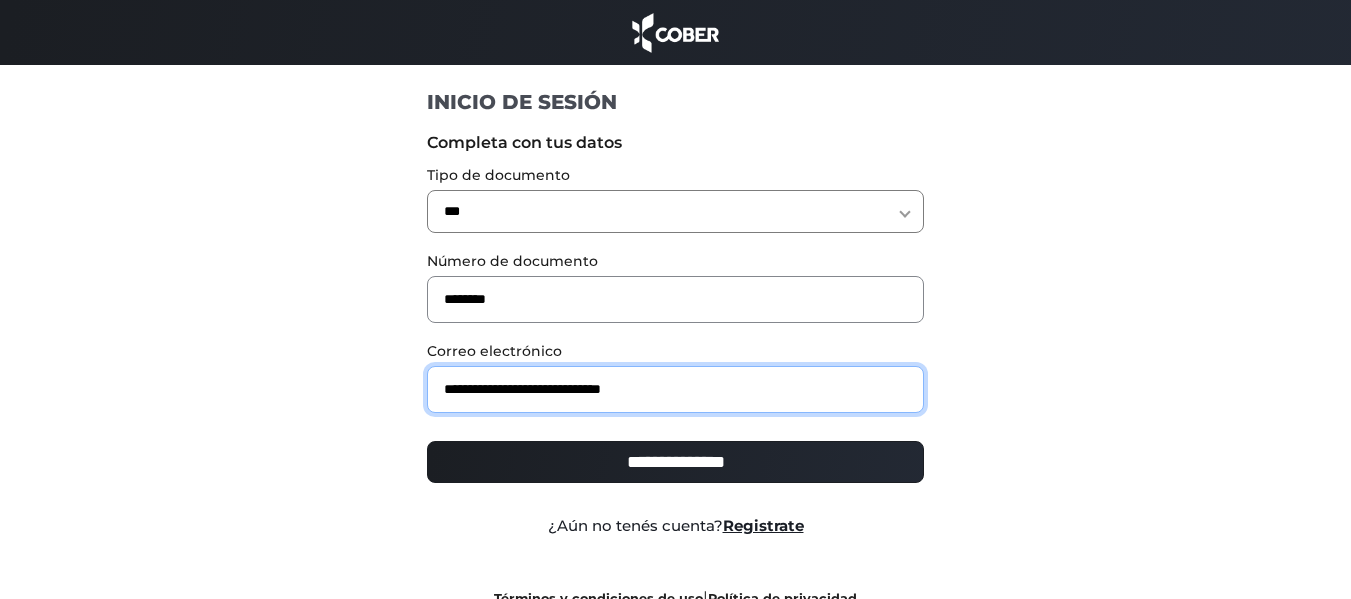 type on "**********" 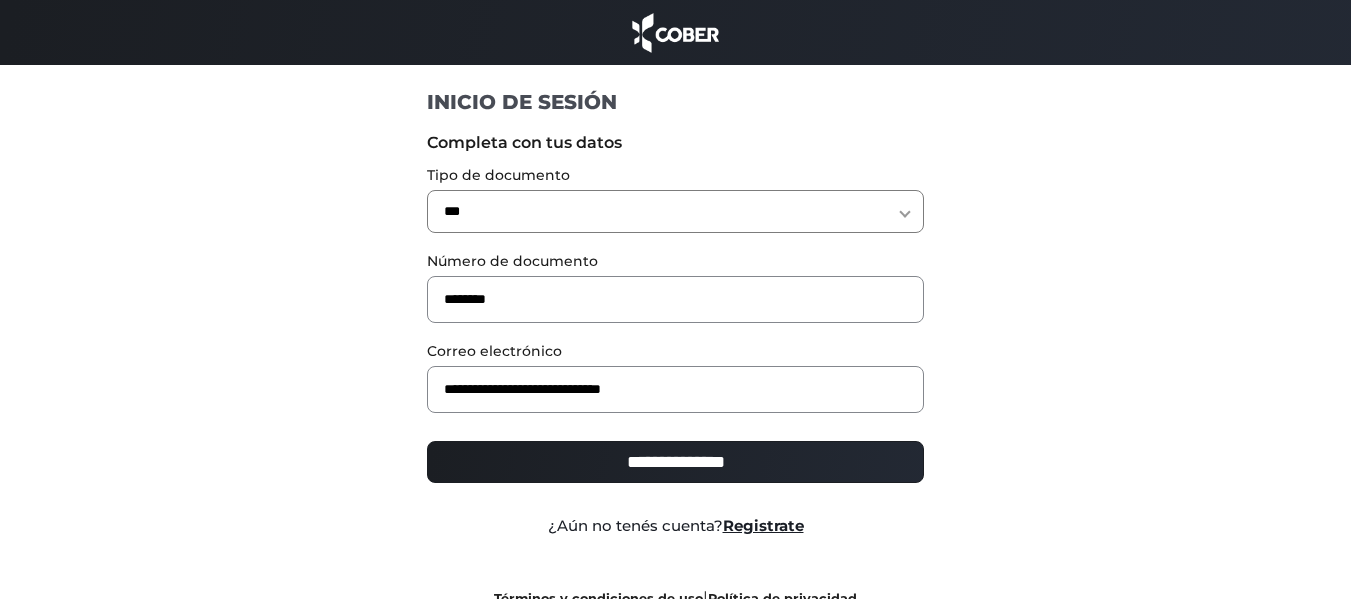 click on "**********" at bounding box center [675, 462] 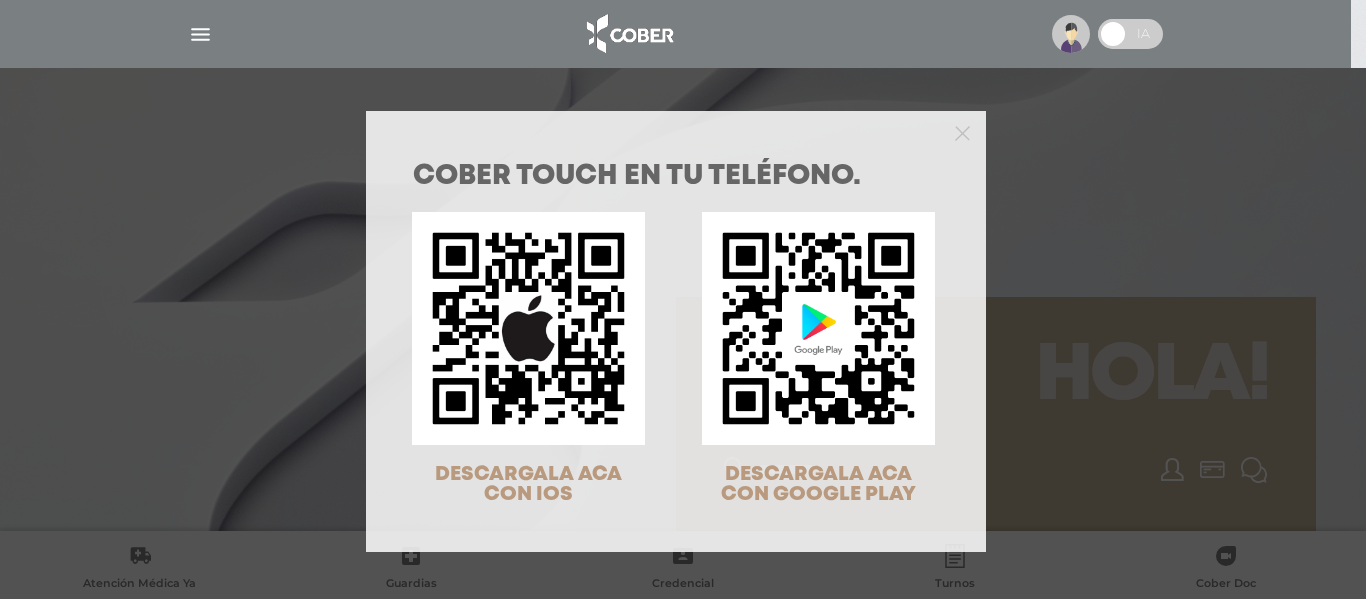 scroll, scrollTop: 0, scrollLeft: 0, axis: both 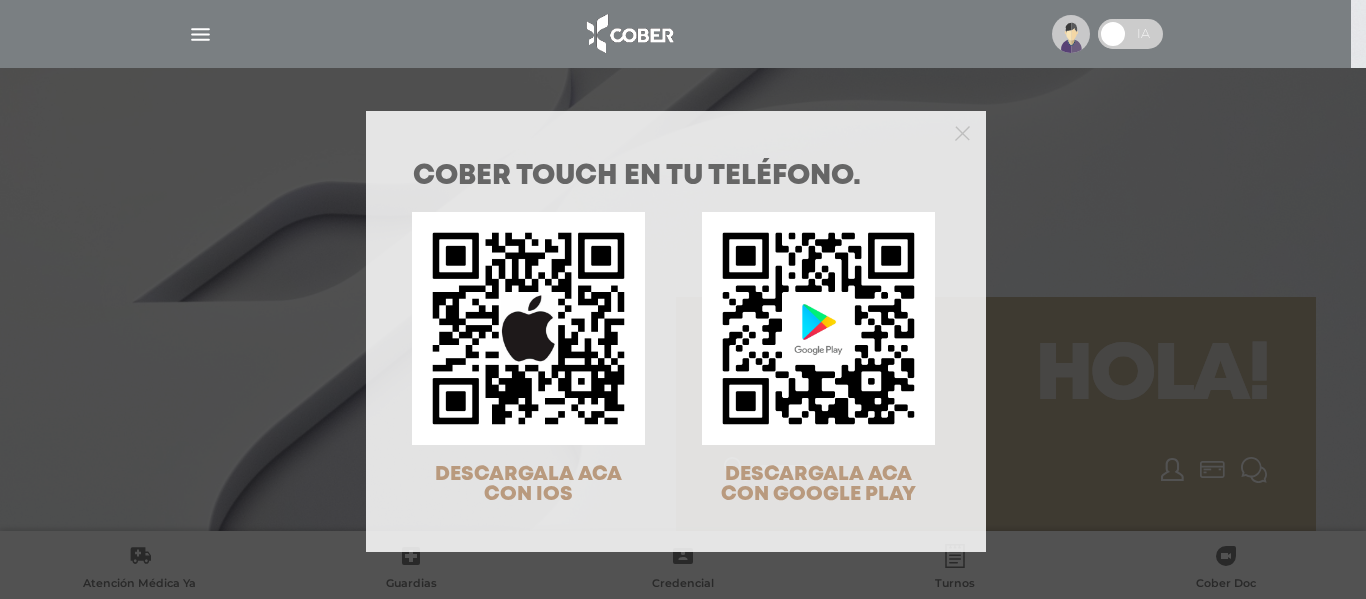 click on "COBER TOUCH en tu teléfono.
DESCARGALA ACA CON IOS
DESCARGALA ACA CON GOOGLE PLAY" at bounding box center [683, 299] 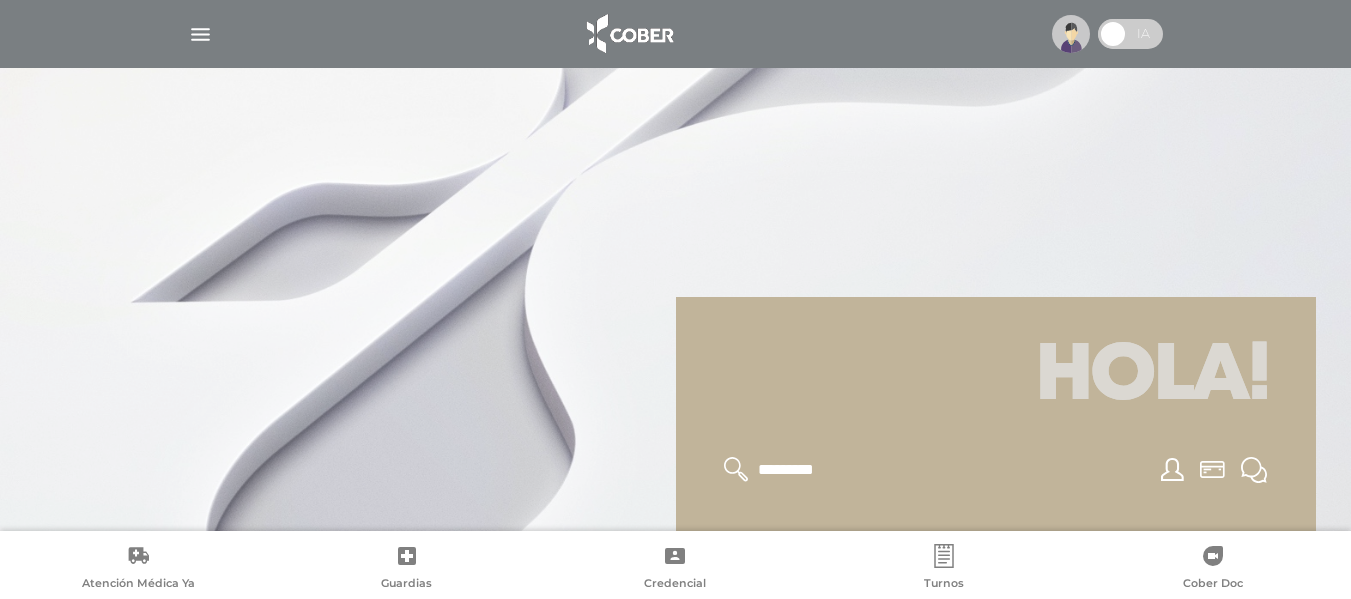 click 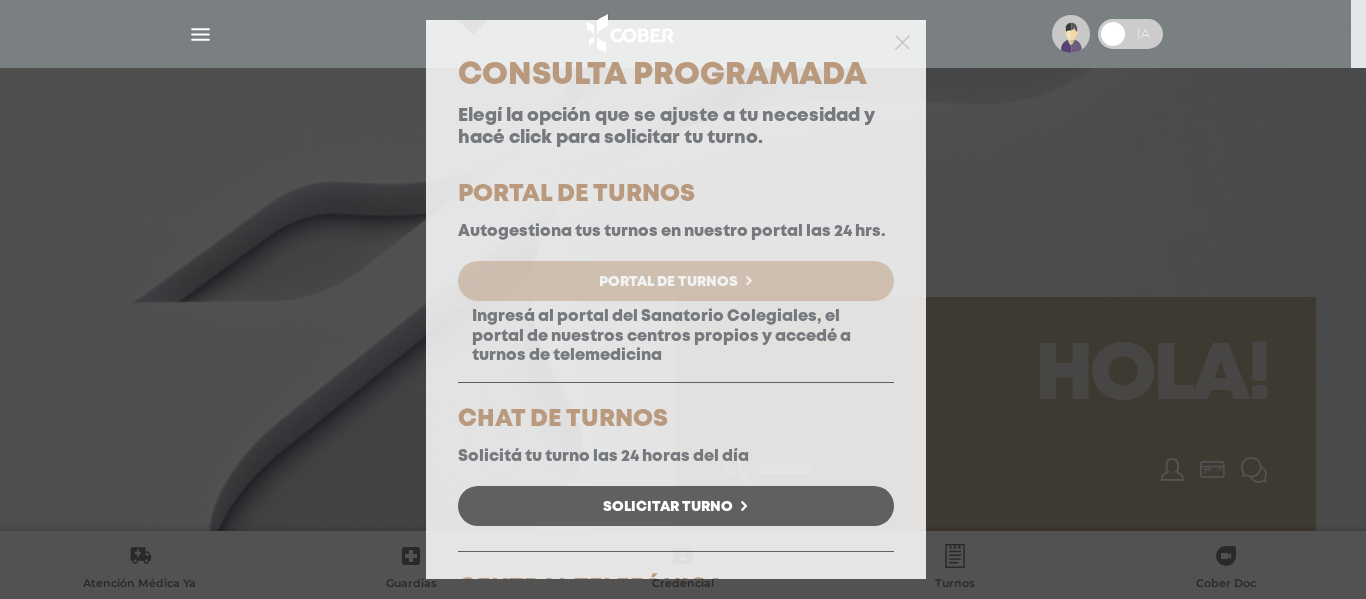 click on "Portal de Turnos" at bounding box center [676, 281] 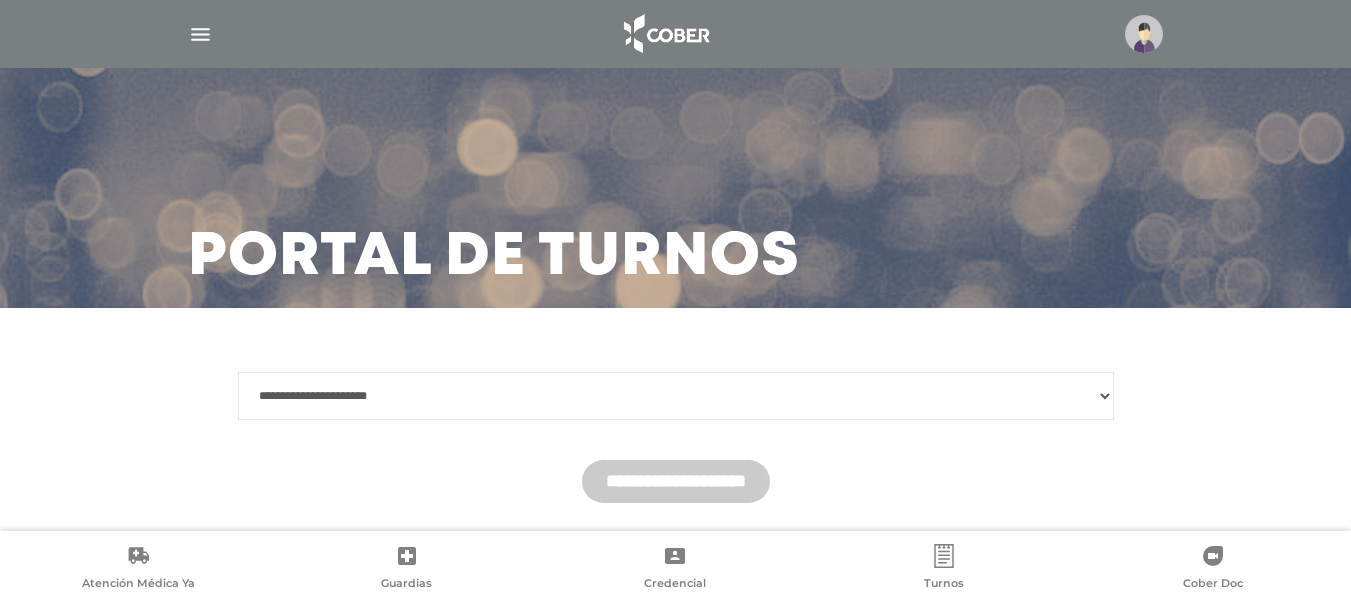 scroll, scrollTop: 0, scrollLeft: 0, axis: both 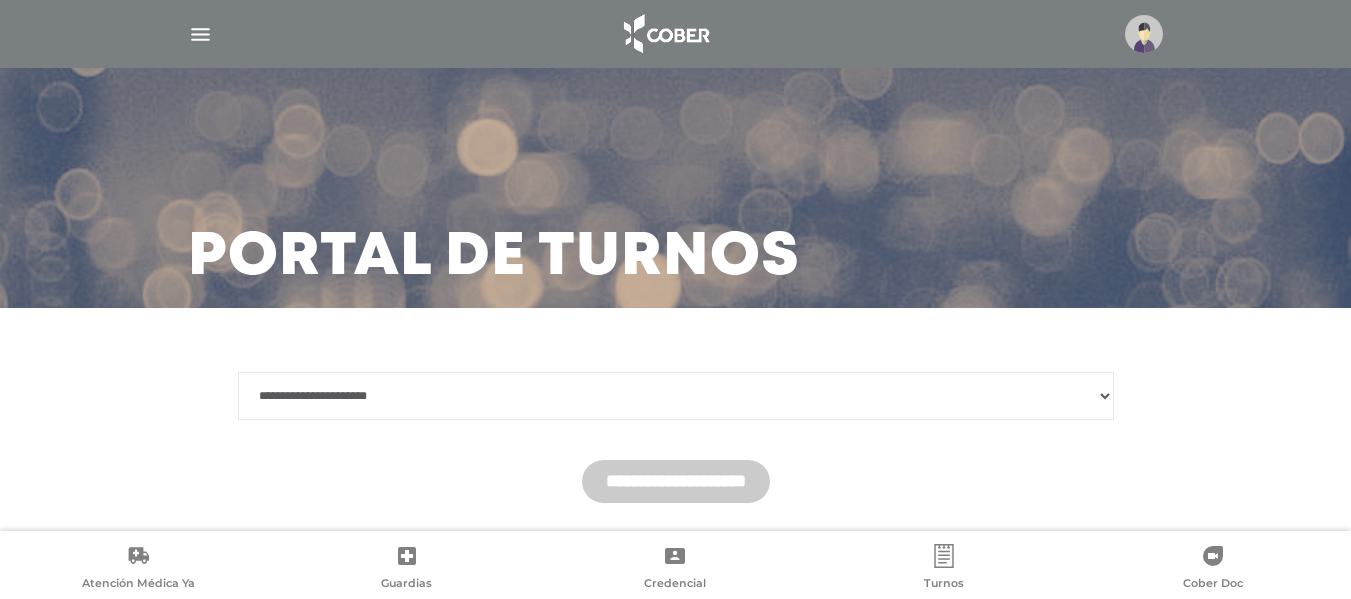 select on "********" 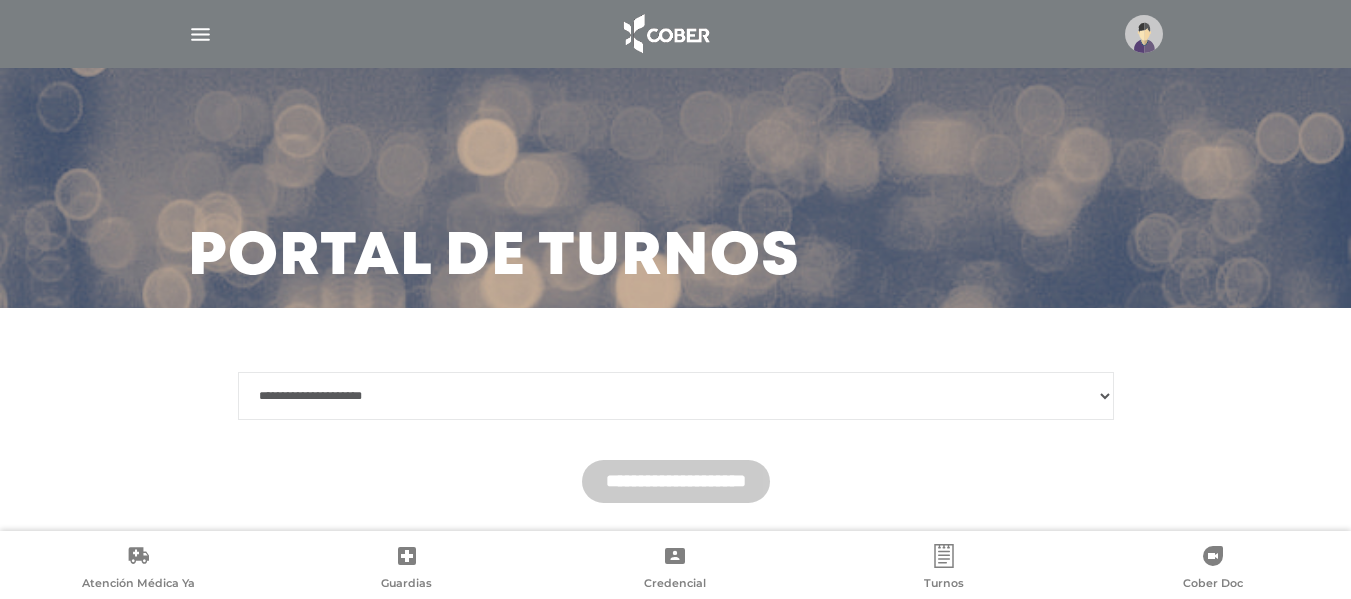 click on "**********" at bounding box center (676, 396) 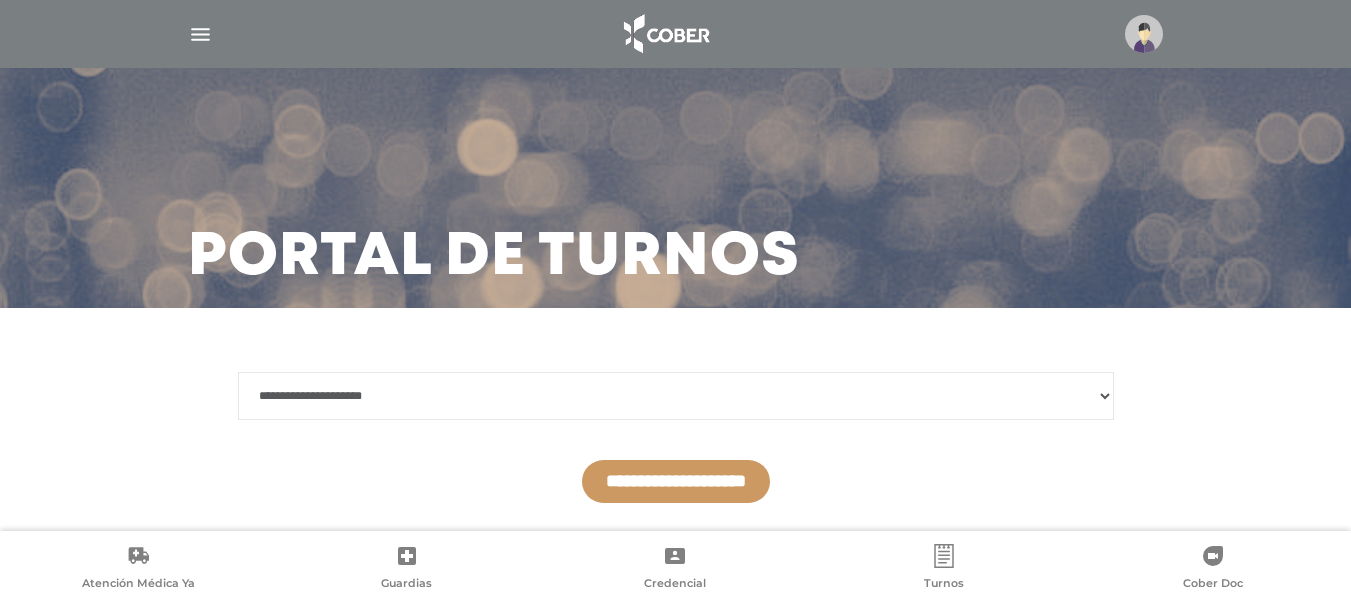 click on "**********" at bounding box center (676, 481) 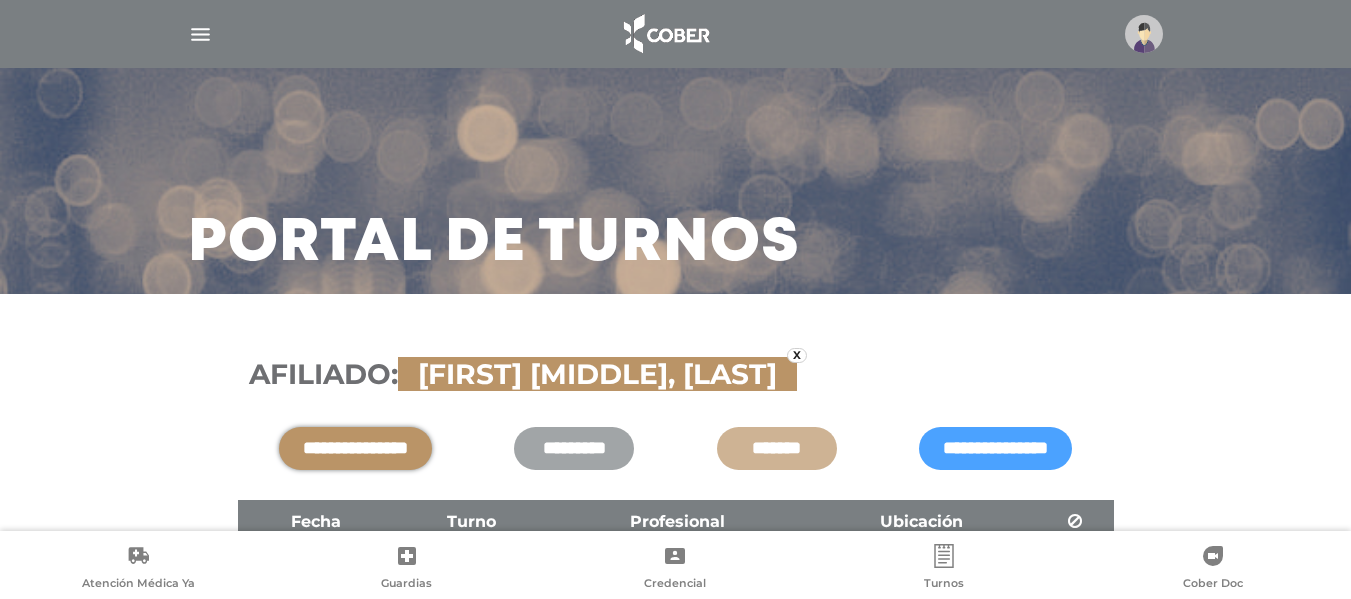 scroll, scrollTop: 100, scrollLeft: 0, axis: vertical 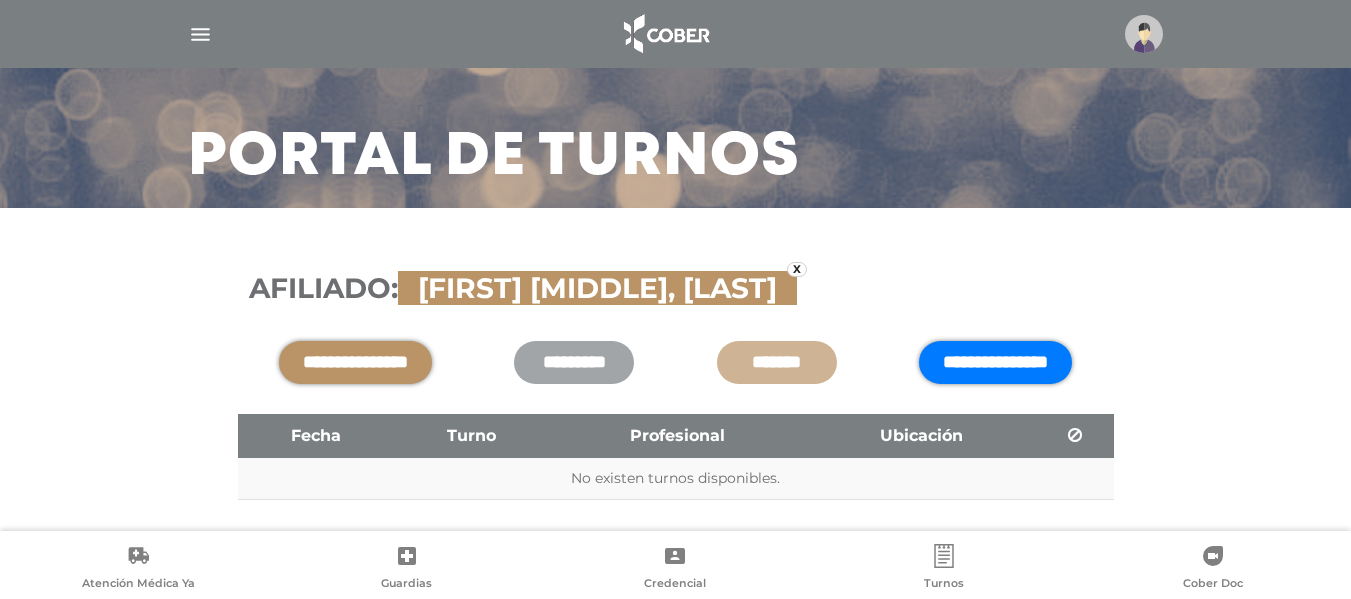 click on "**********" at bounding box center (995, 362) 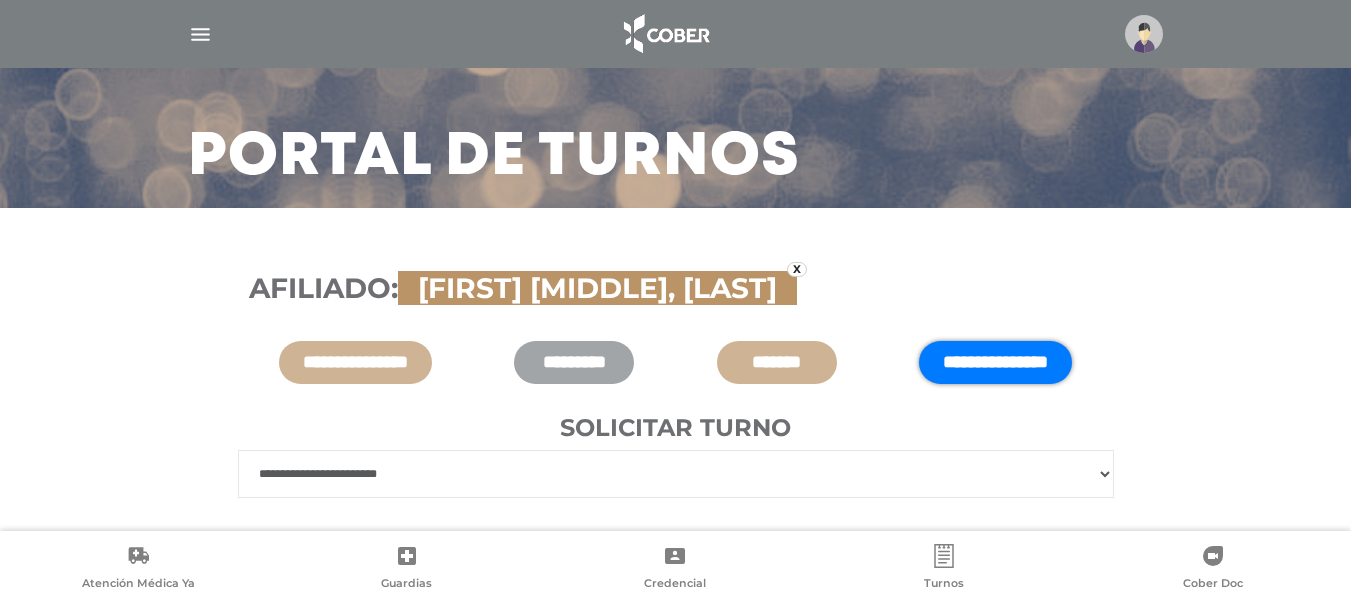 click on "**********" at bounding box center [676, 474] 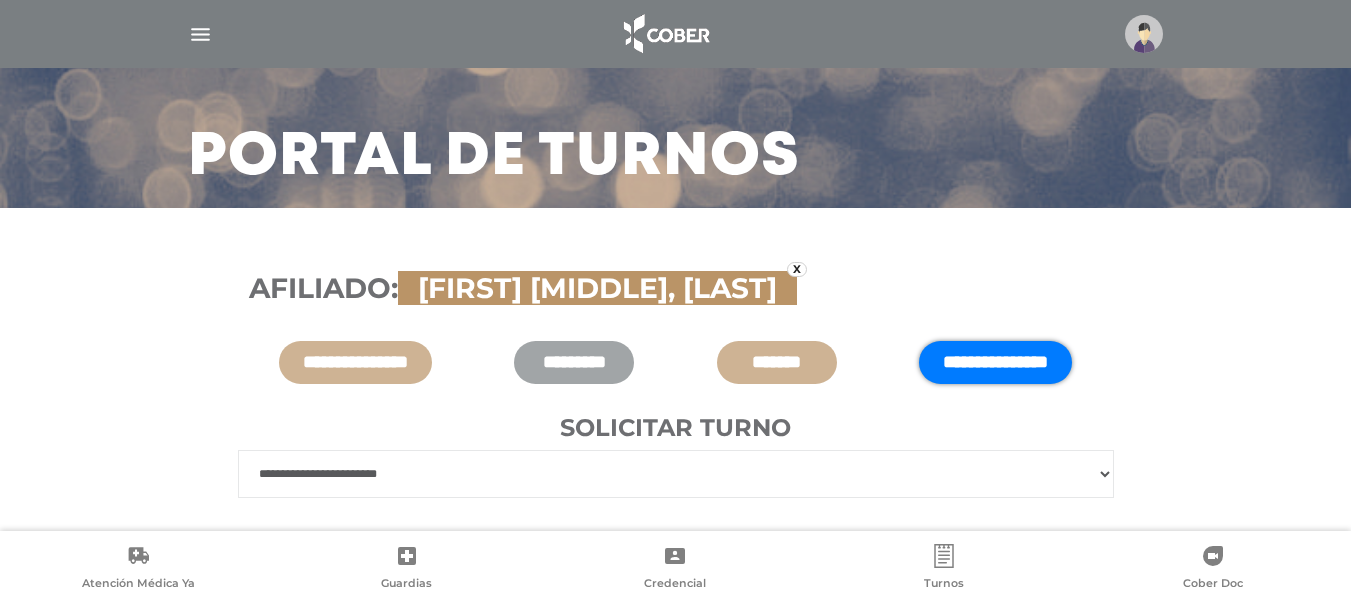 select on "******" 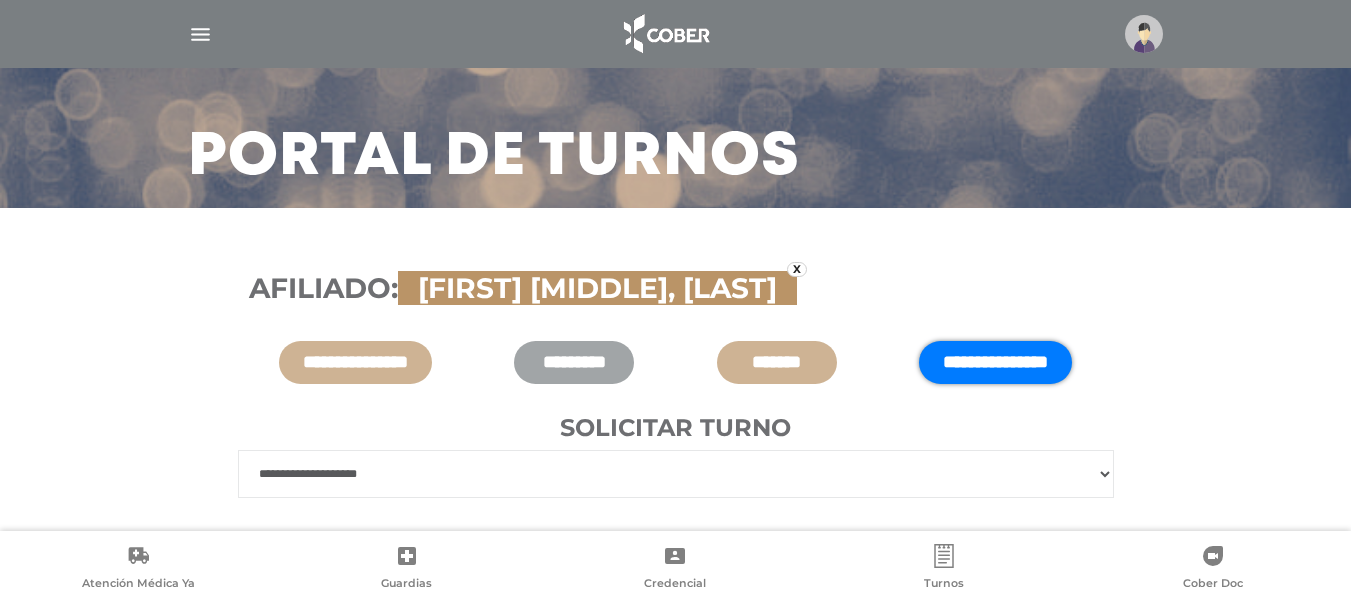 click on "**********" at bounding box center [676, 474] 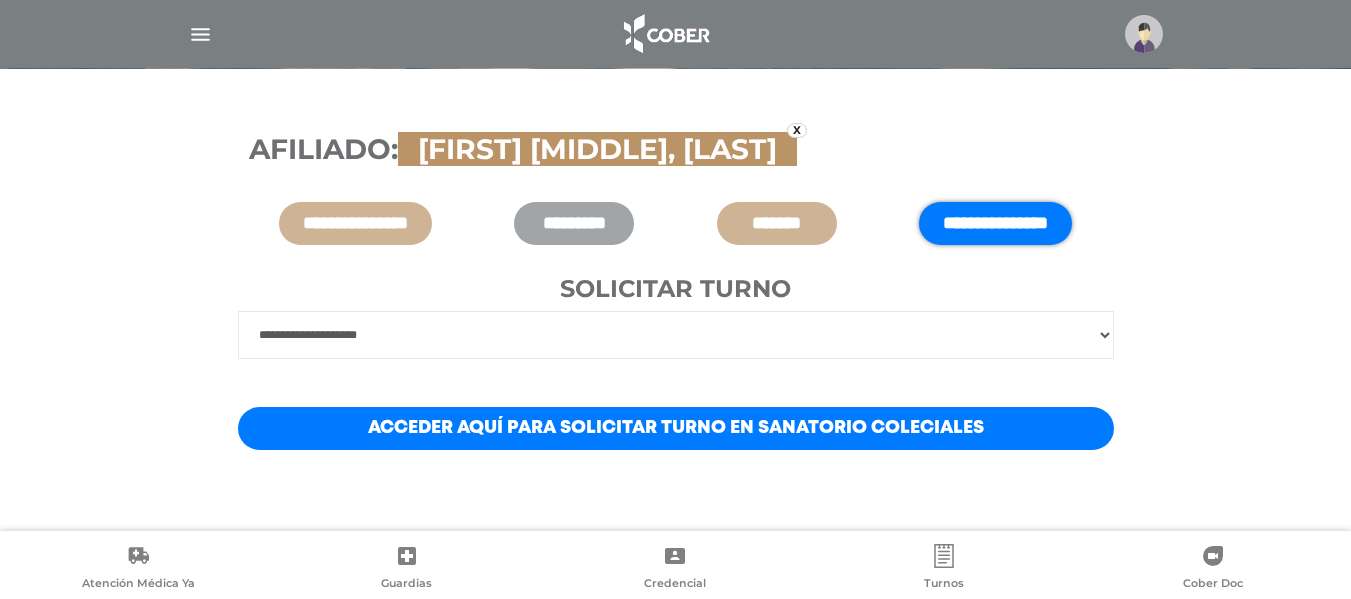 scroll, scrollTop: 246, scrollLeft: 0, axis: vertical 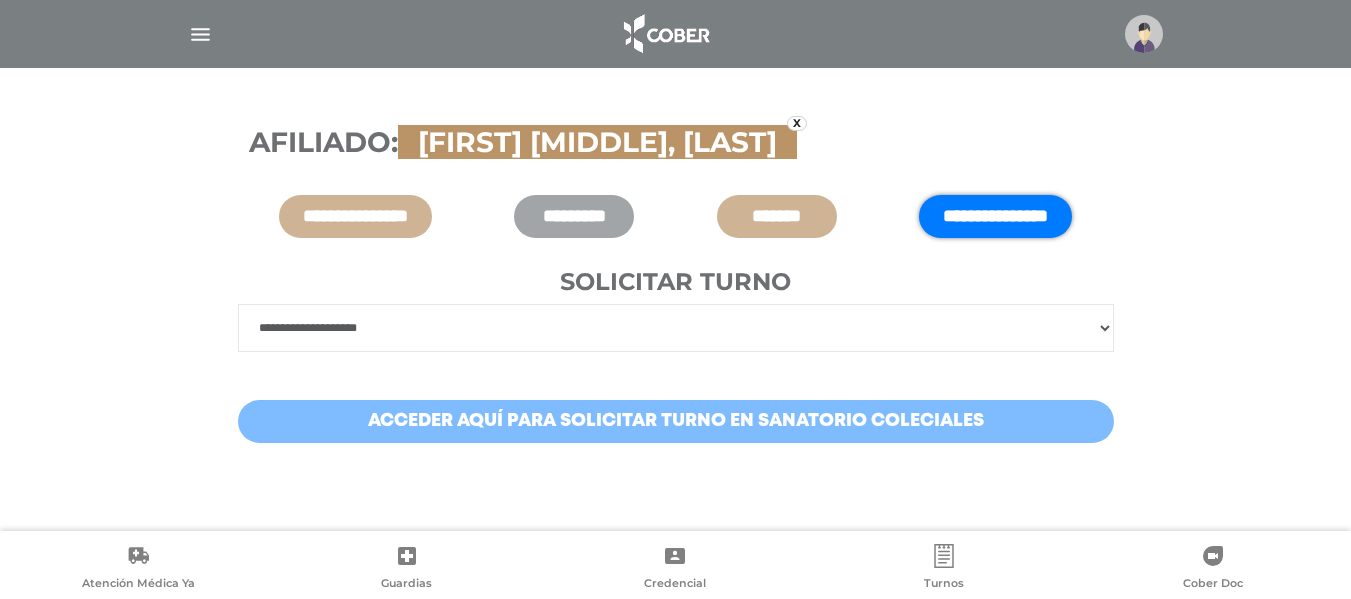 click on "Acceder aquí para solicitar turno en Sanatorio Coleciales" at bounding box center [676, 421] 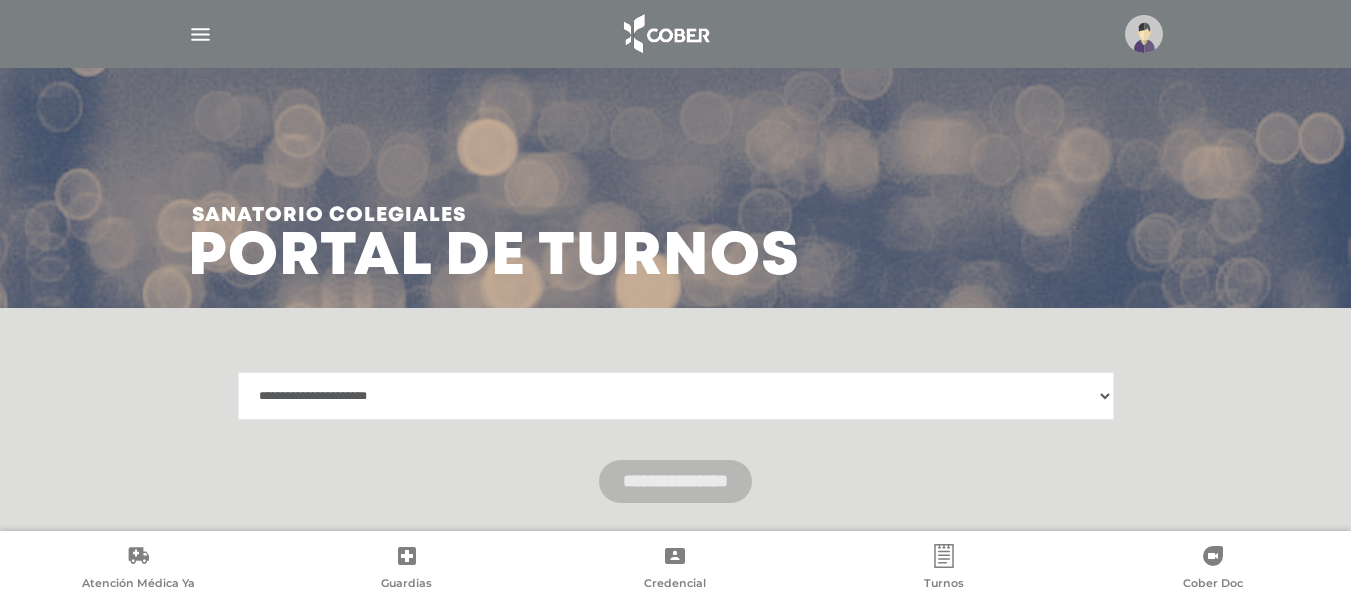 scroll, scrollTop: 0, scrollLeft: 0, axis: both 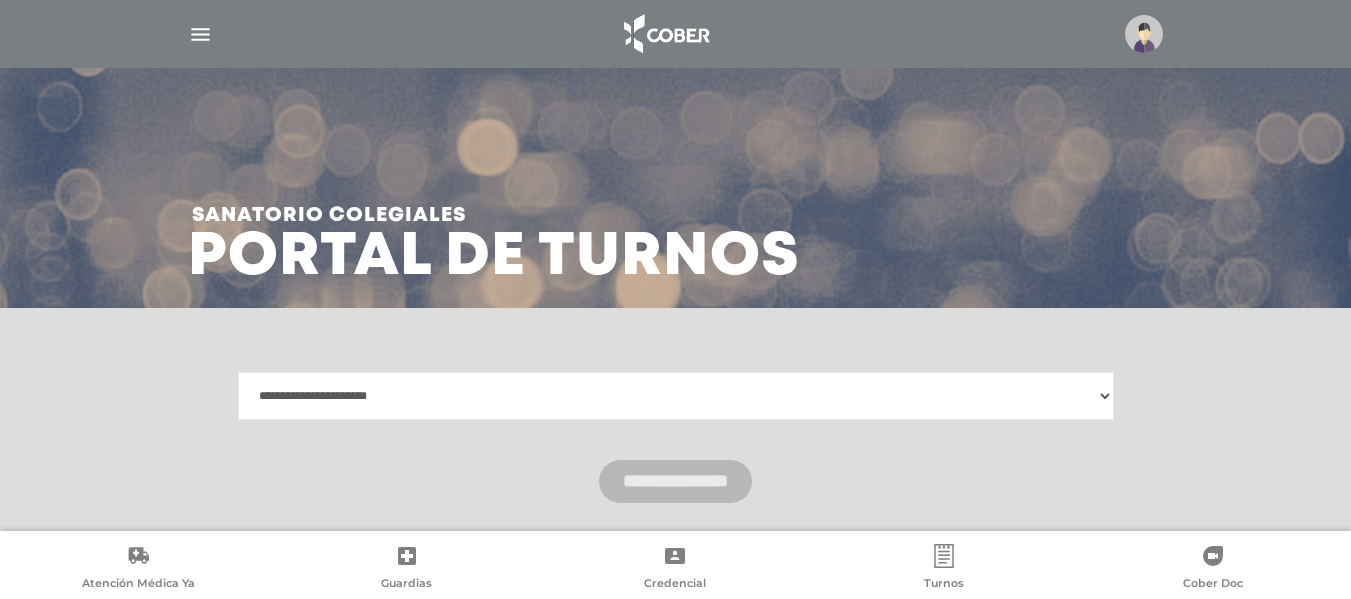 select on "**********" 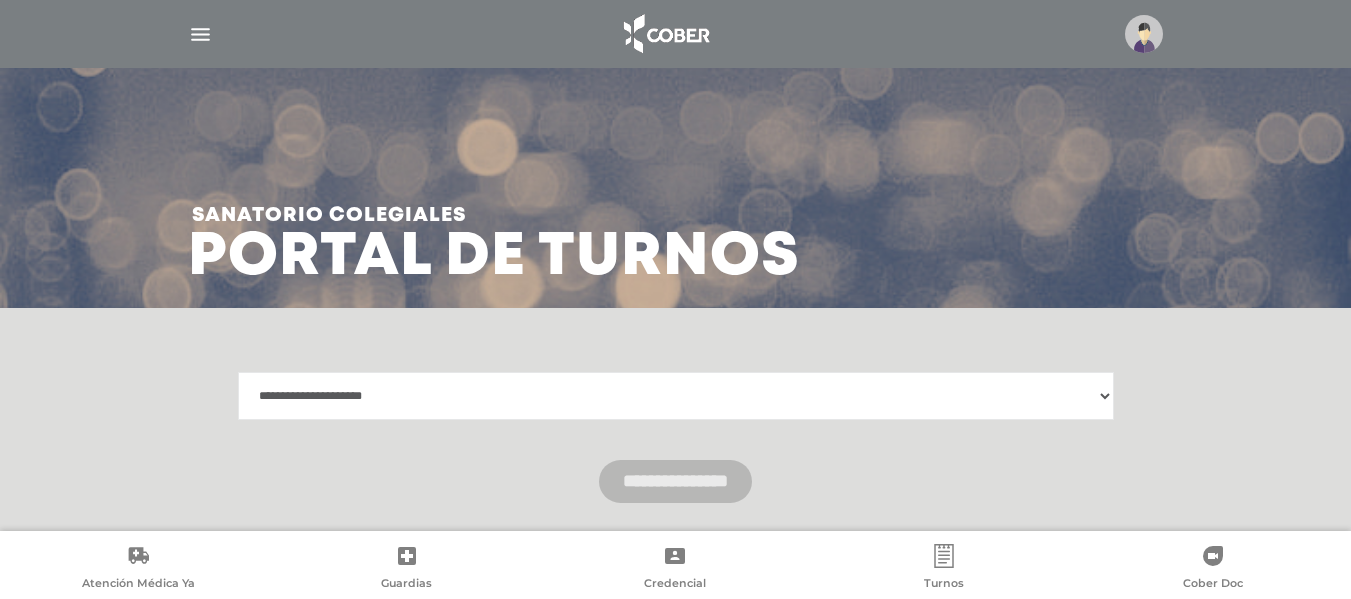 click on "**********" at bounding box center (676, 396) 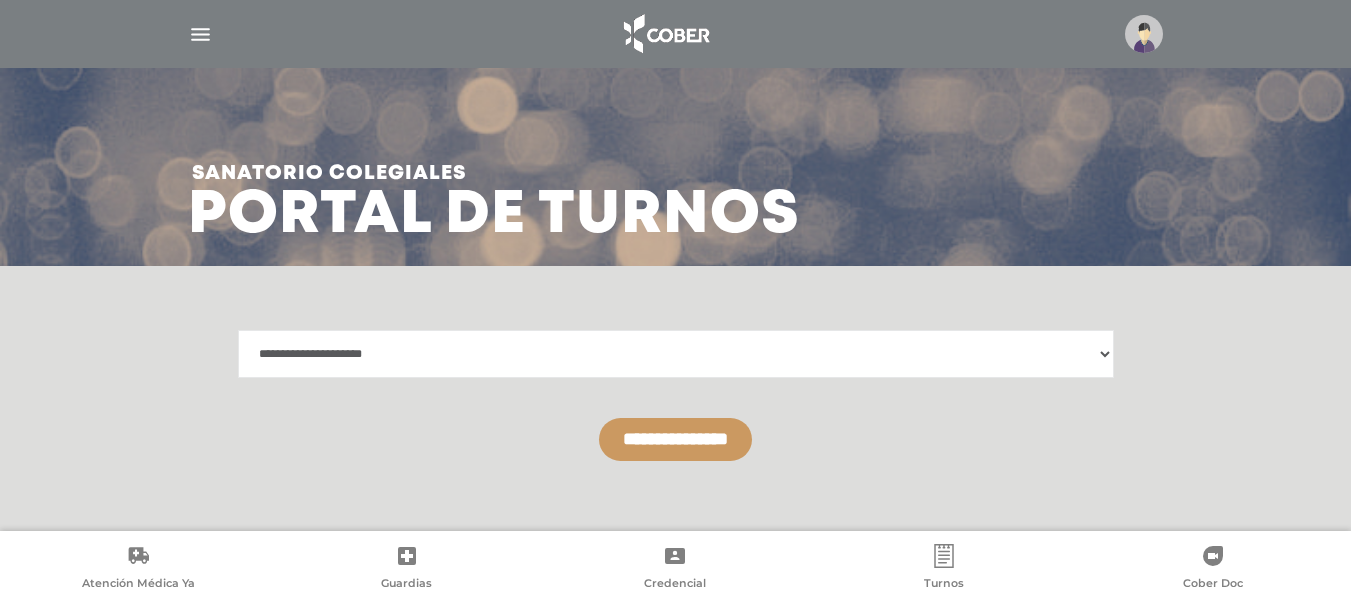 scroll, scrollTop: 60, scrollLeft: 0, axis: vertical 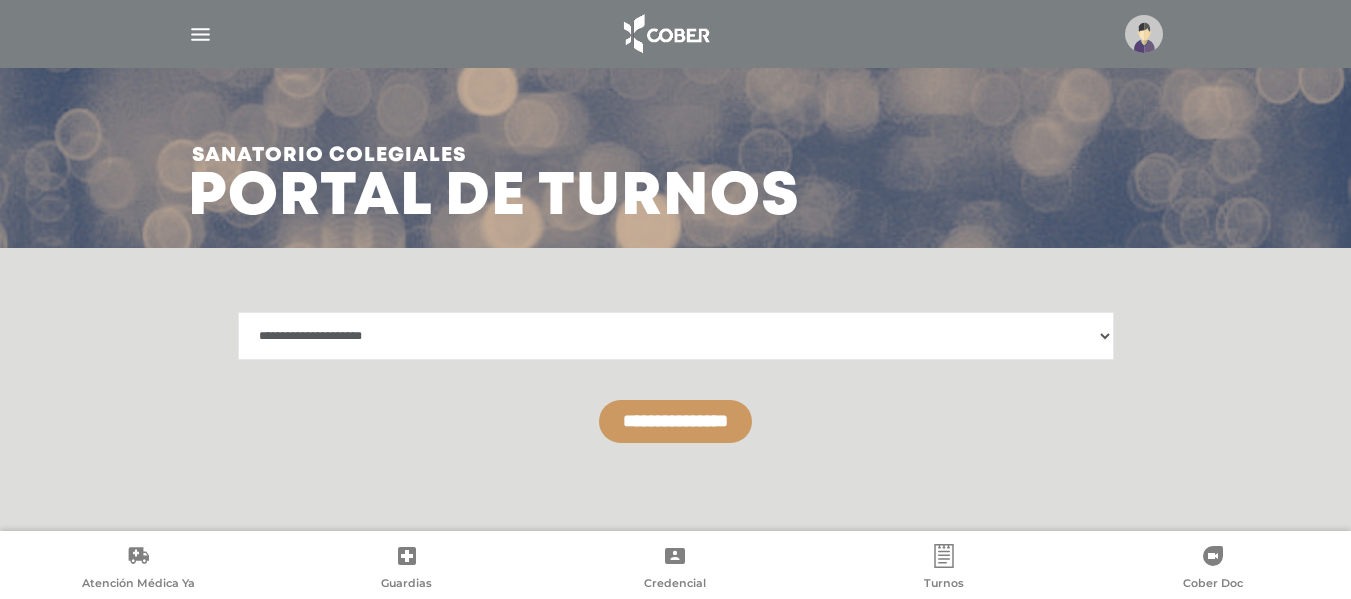 click on "**********" at bounding box center [675, 421] 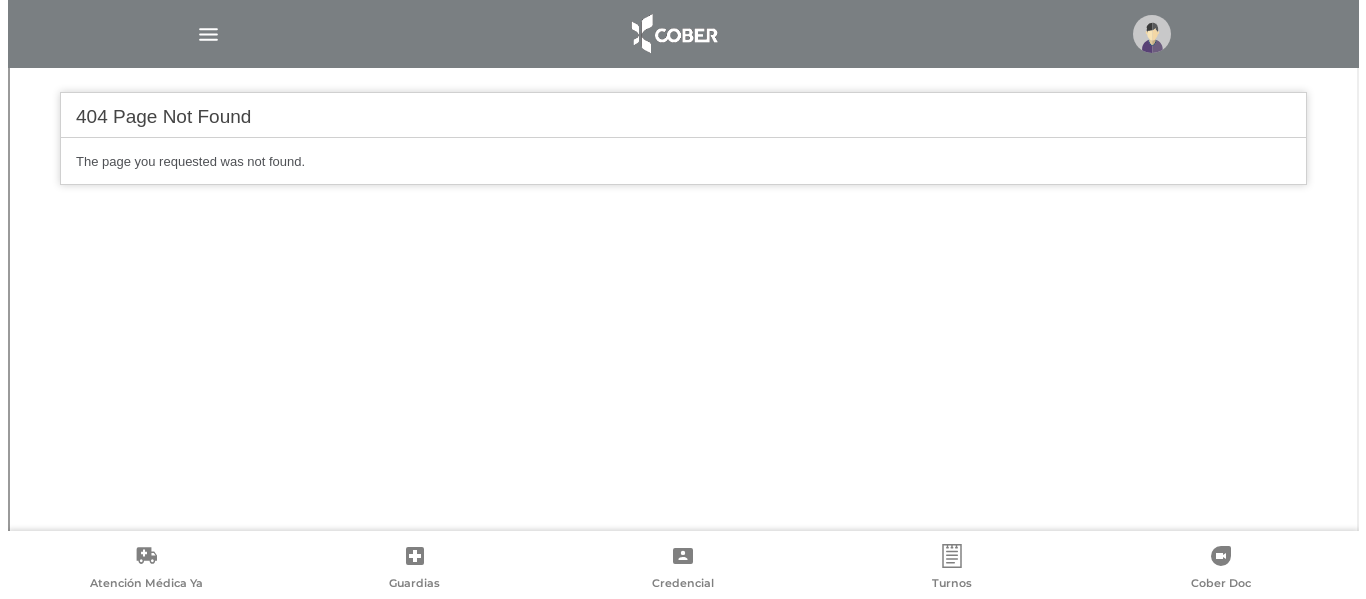 scroll, scrollTop: 0, scrollLeft: 0, axis: both 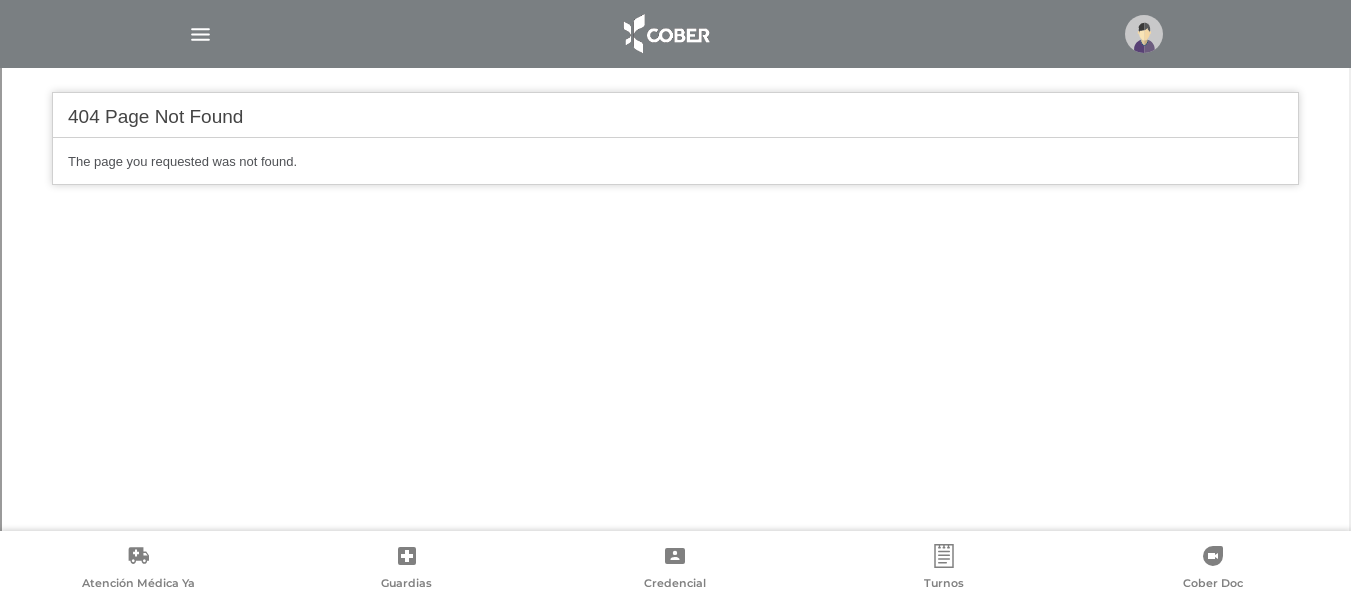 click at bounding box center [200, 34] 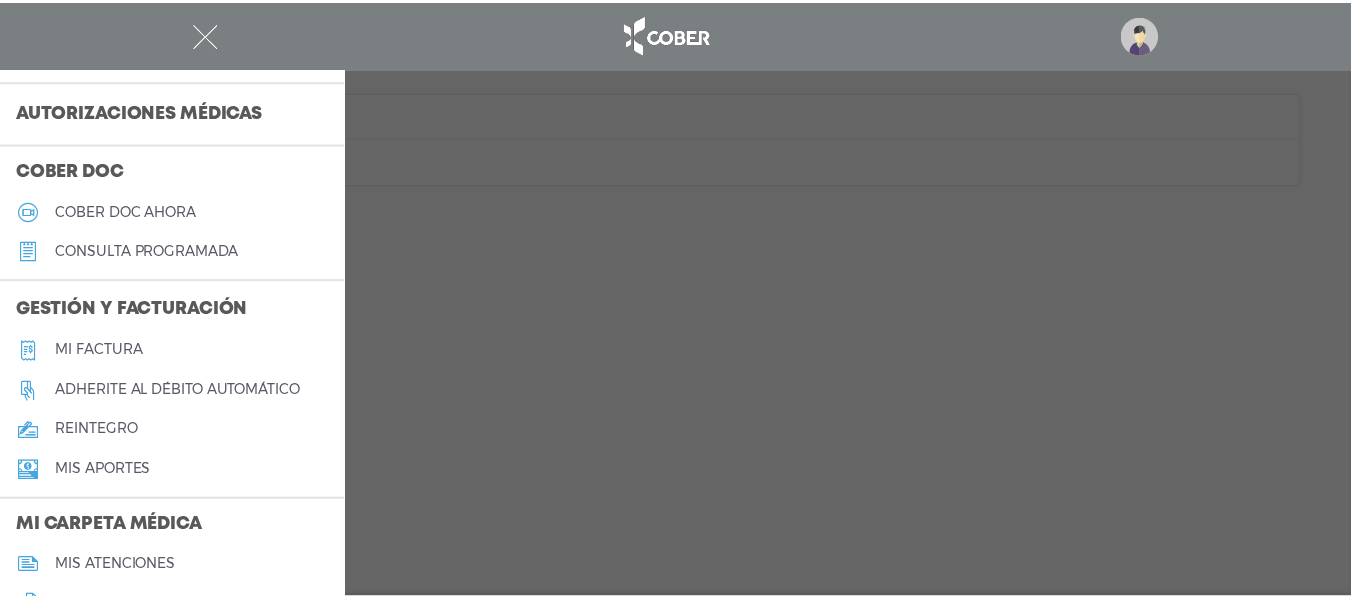 scroll, scrollTop: 444, scrollLeft: 0, axis: vertical 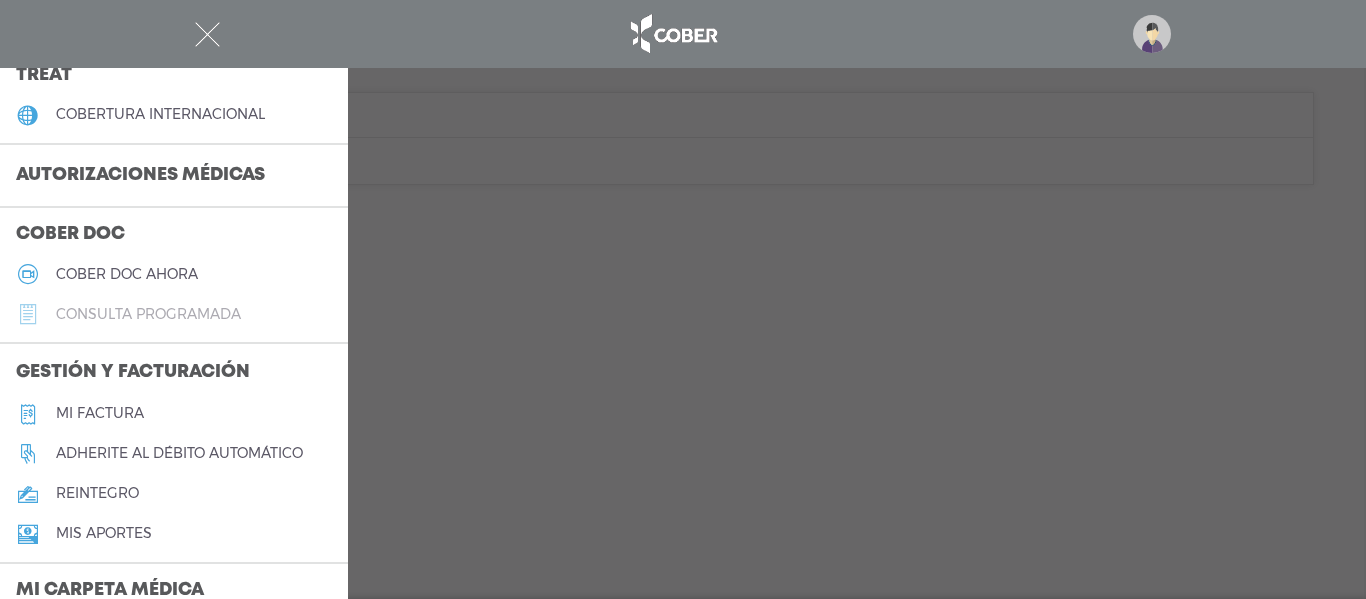 click on "consulta programada" at bounding box center [148, 314] 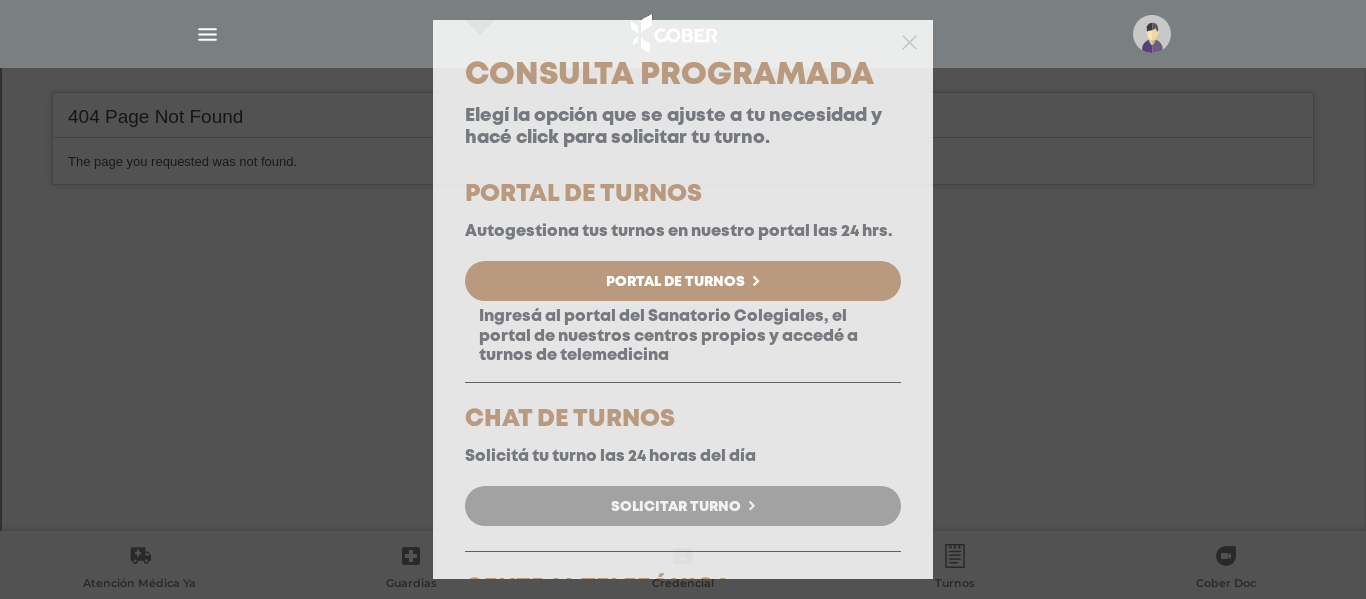 click on "Solicitar Turno" at bounding box center (676, 507) 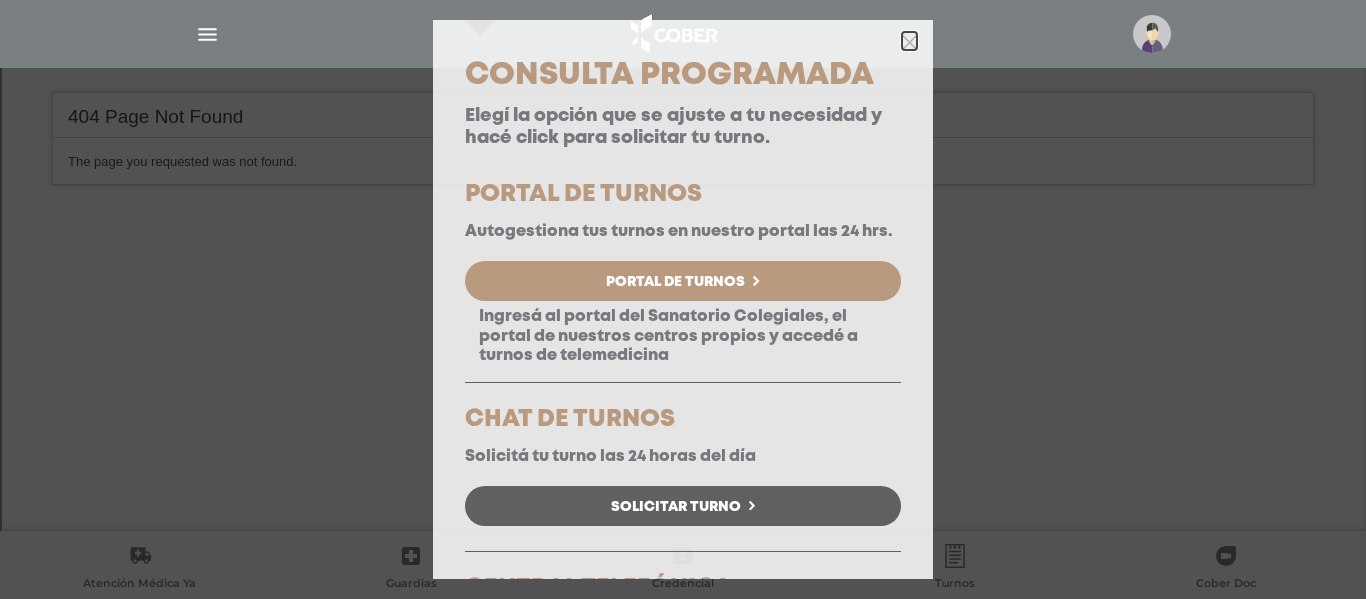 click 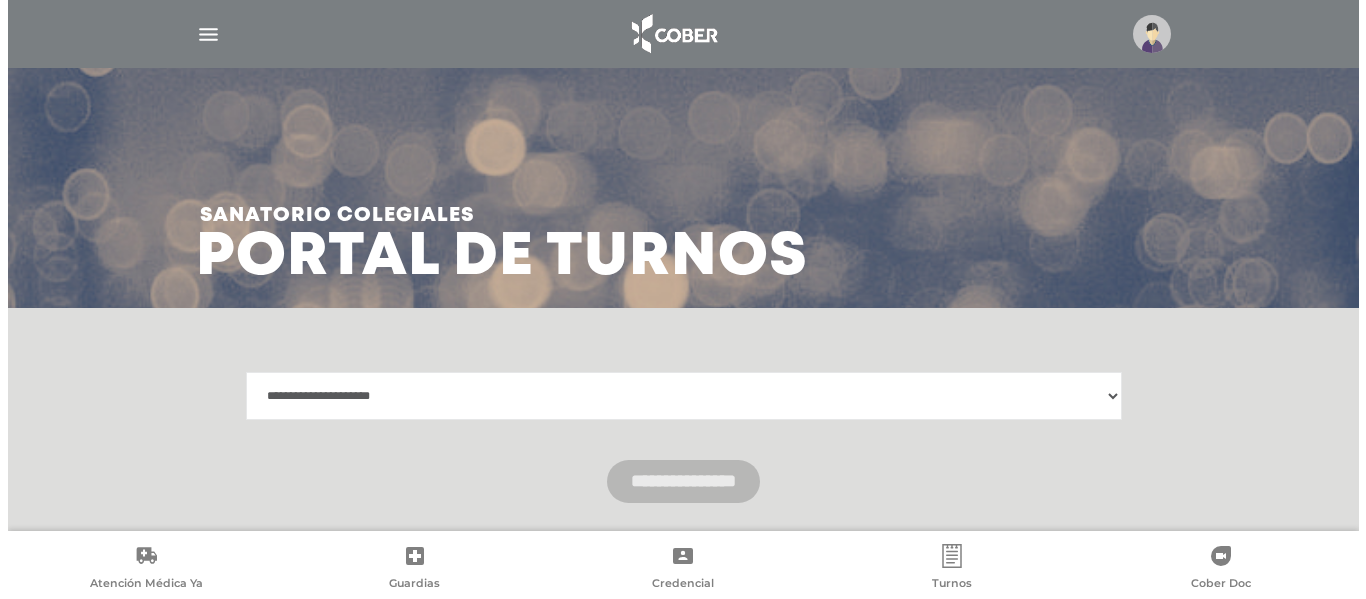 scroll, scrollTop: 100, scrollLeft: 0, axis: vertical 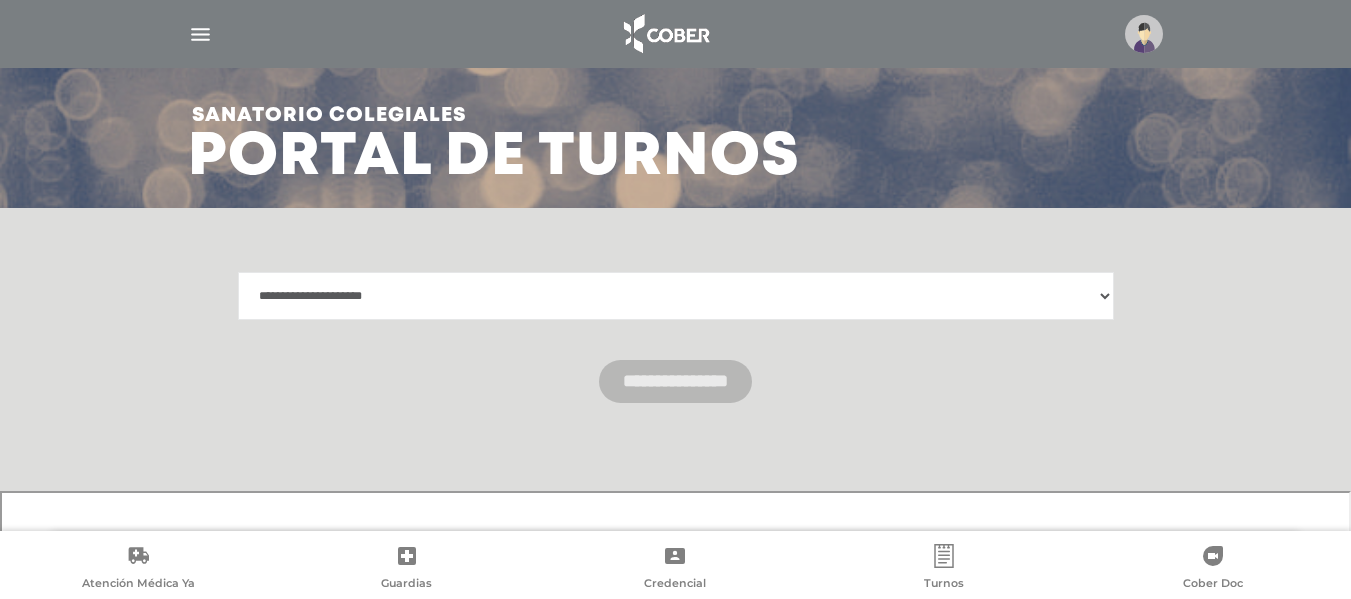 click at bounding box center [200, 34] 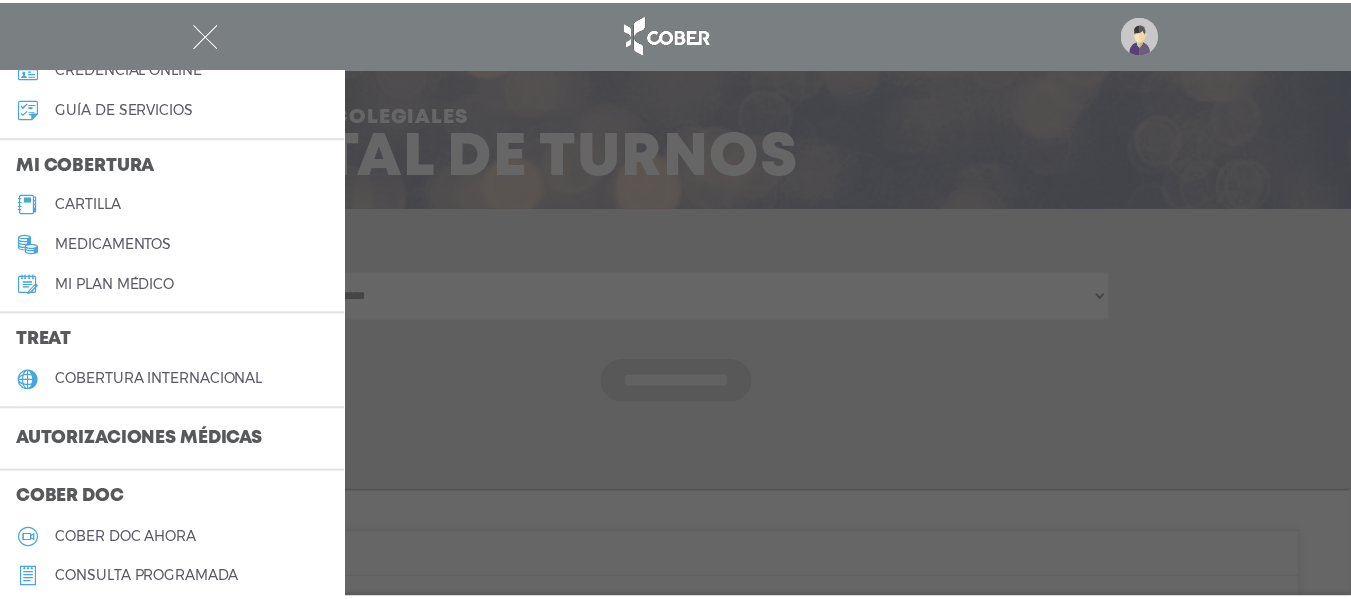 scroll, scrollTop: 144, scrollLeft: 0, axis: vertical 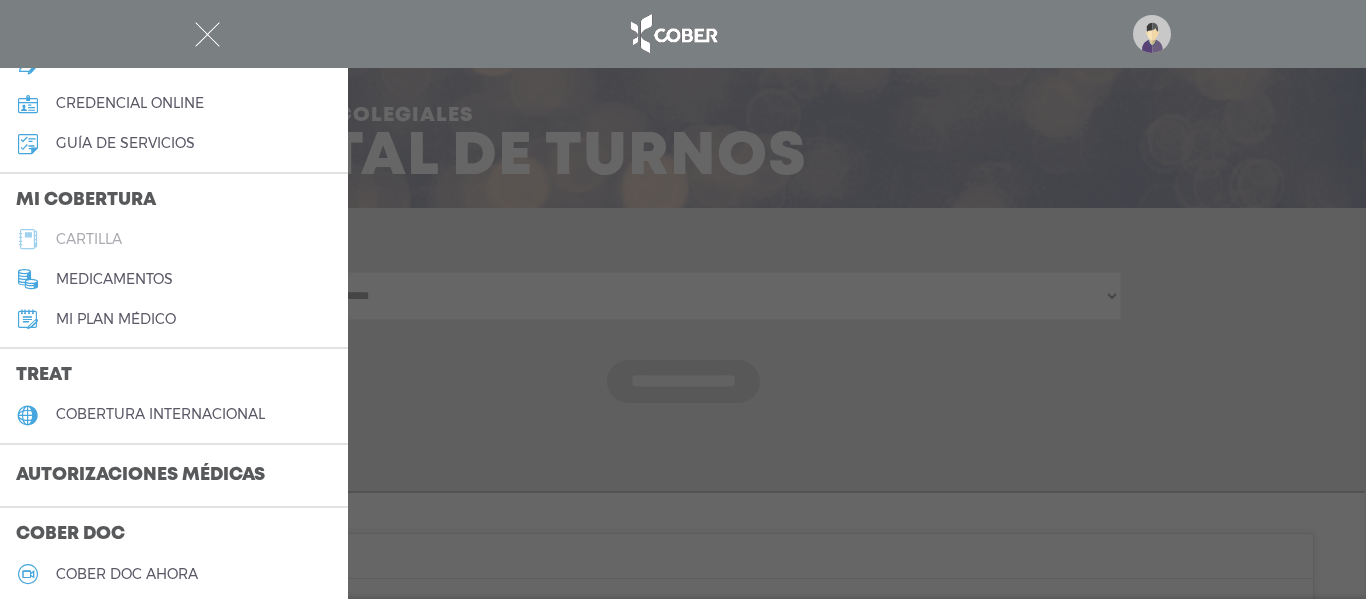 click on "cartilla" at bounding box center [174, 239] 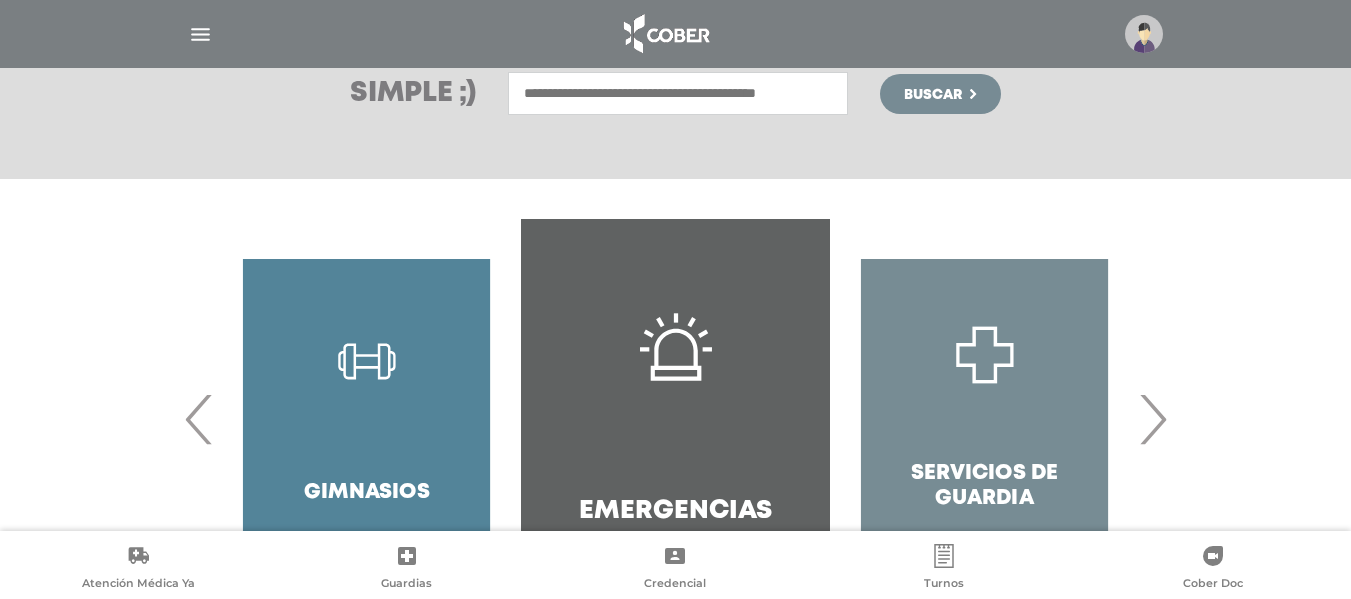 scroll, scrollTop: 400, scrollLeft: 0, axis: vertical 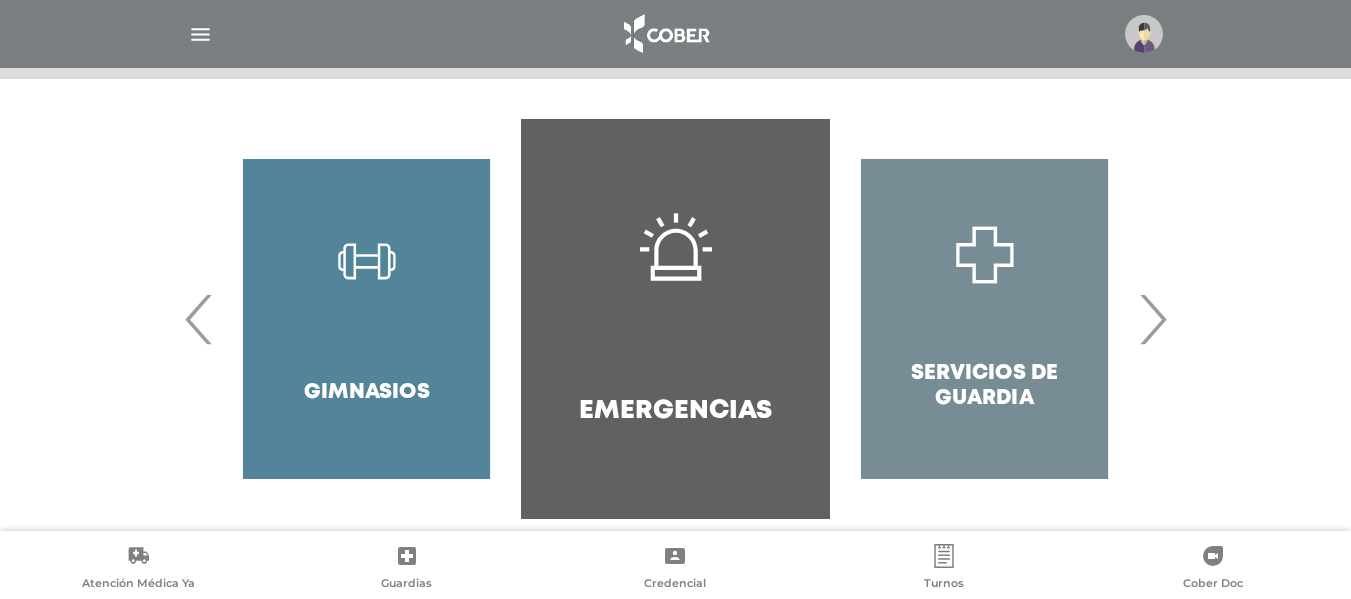 click on "›" at bounding box center [1152, 319] 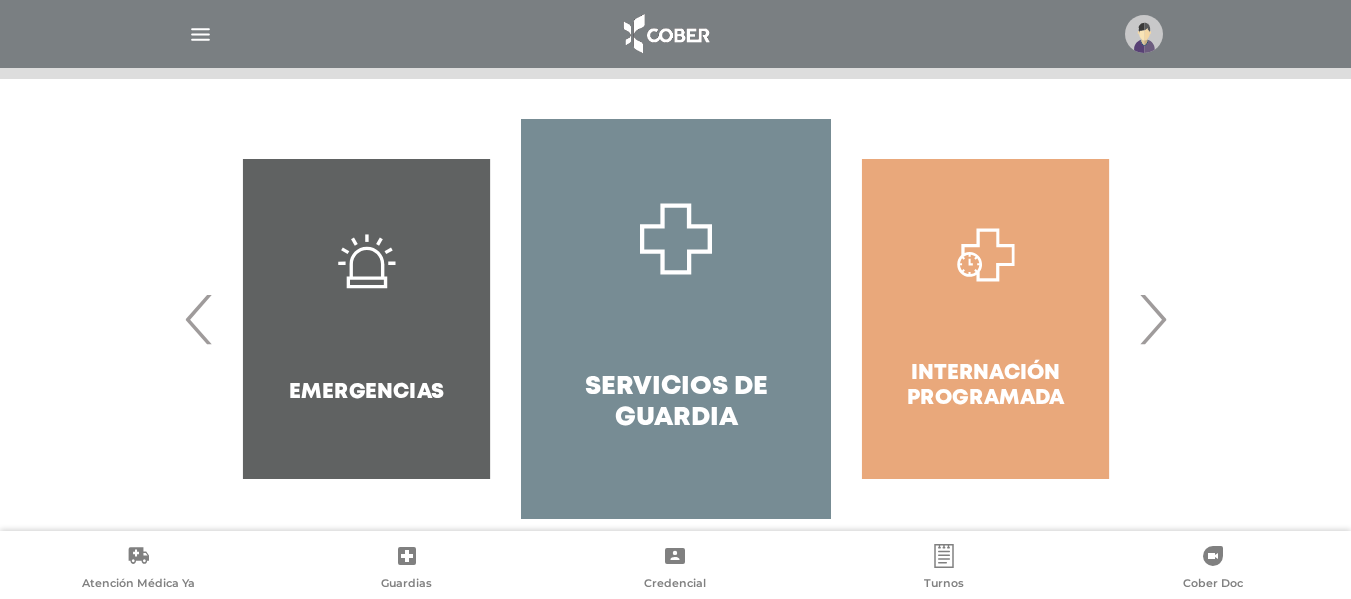 click on "›" at bounding box center (1152, 319) 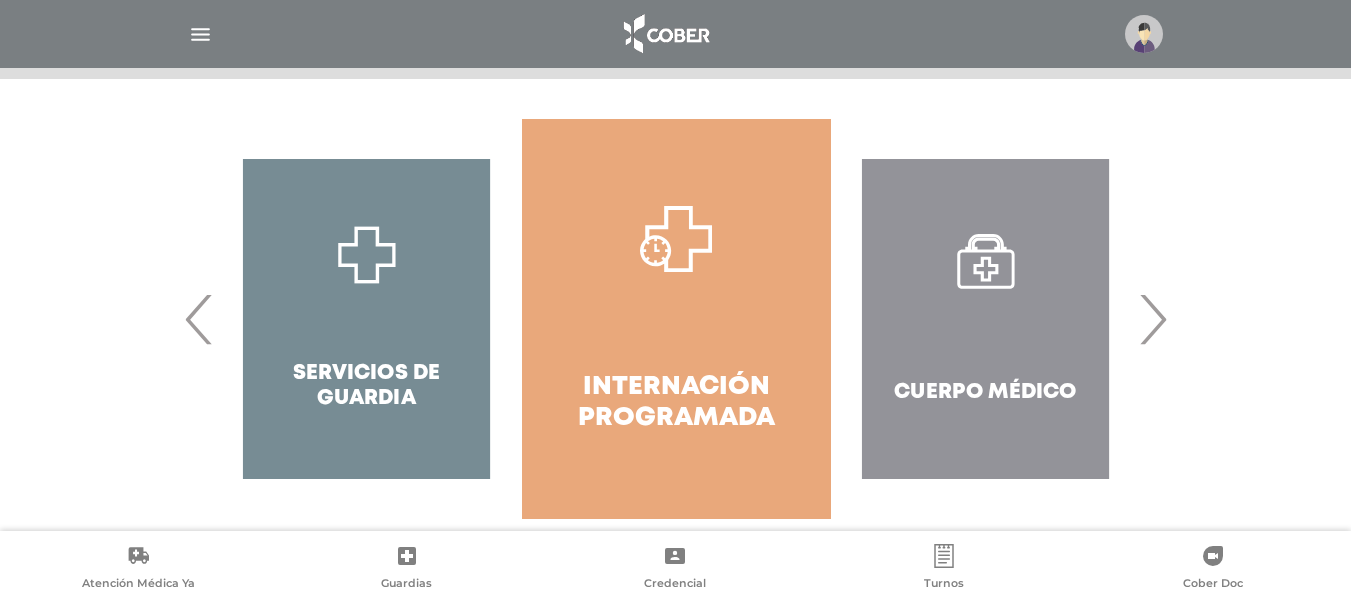 click on "›" at bounding box center (1152, 319) 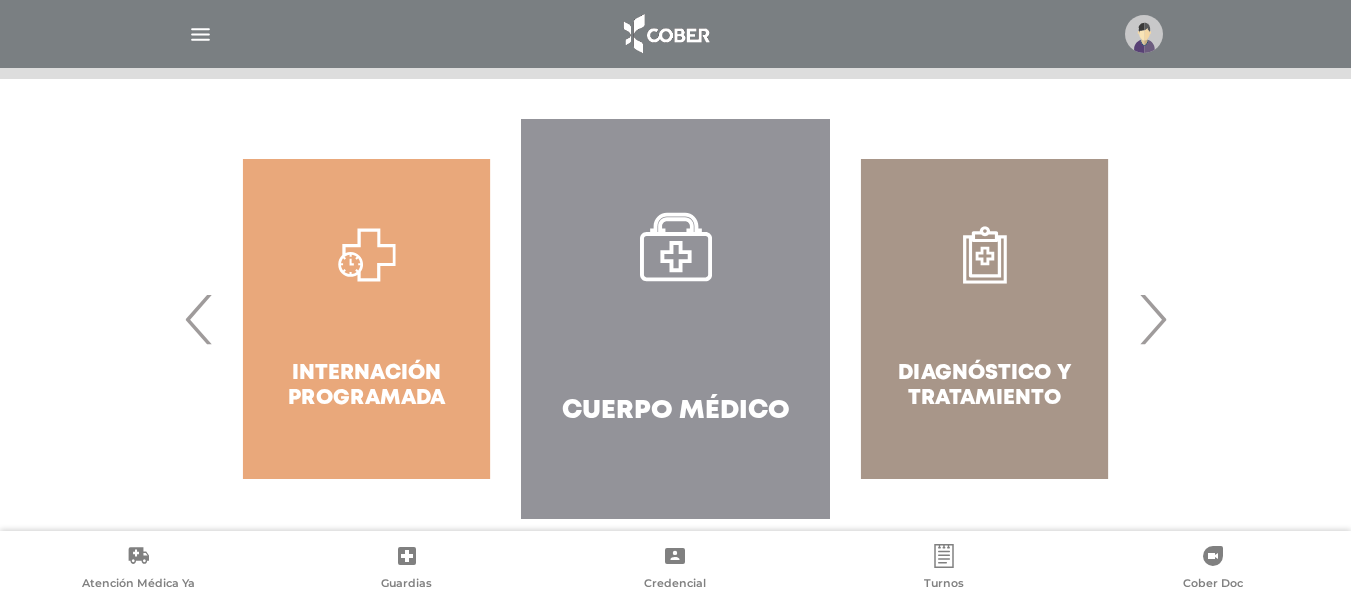 click on "Cuerpo Médico" at bounding box center (675, 319) 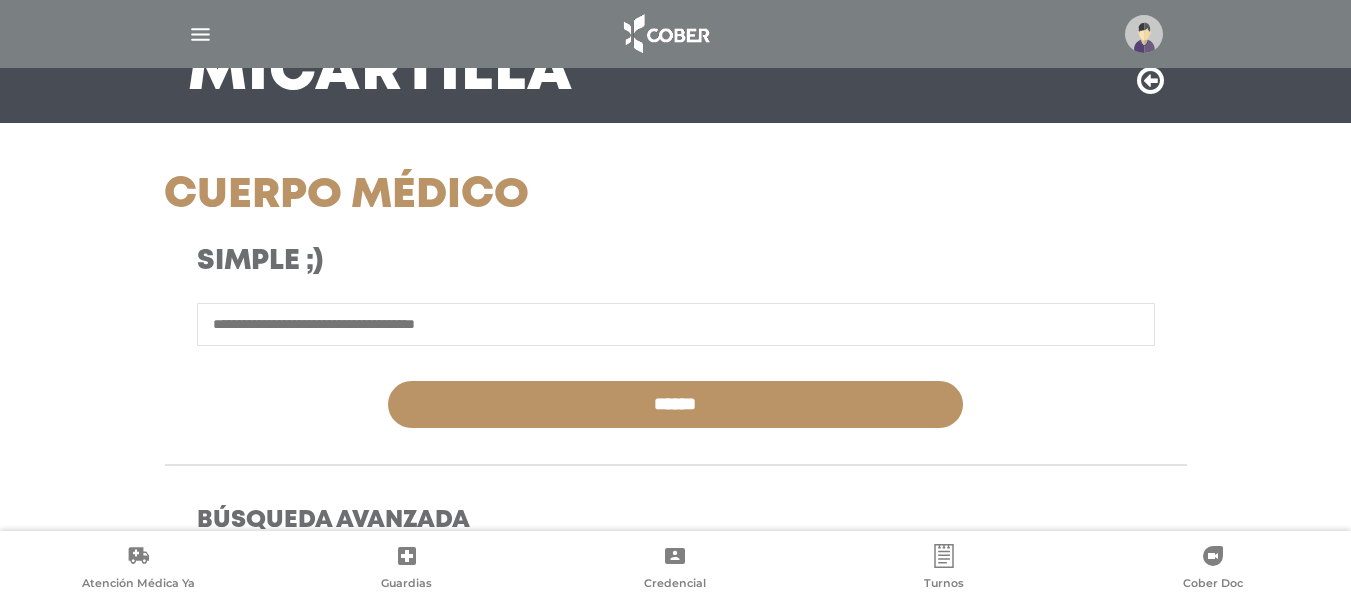 scroll, scrollTop: 200, scrollLeft: 0, axis: vertical 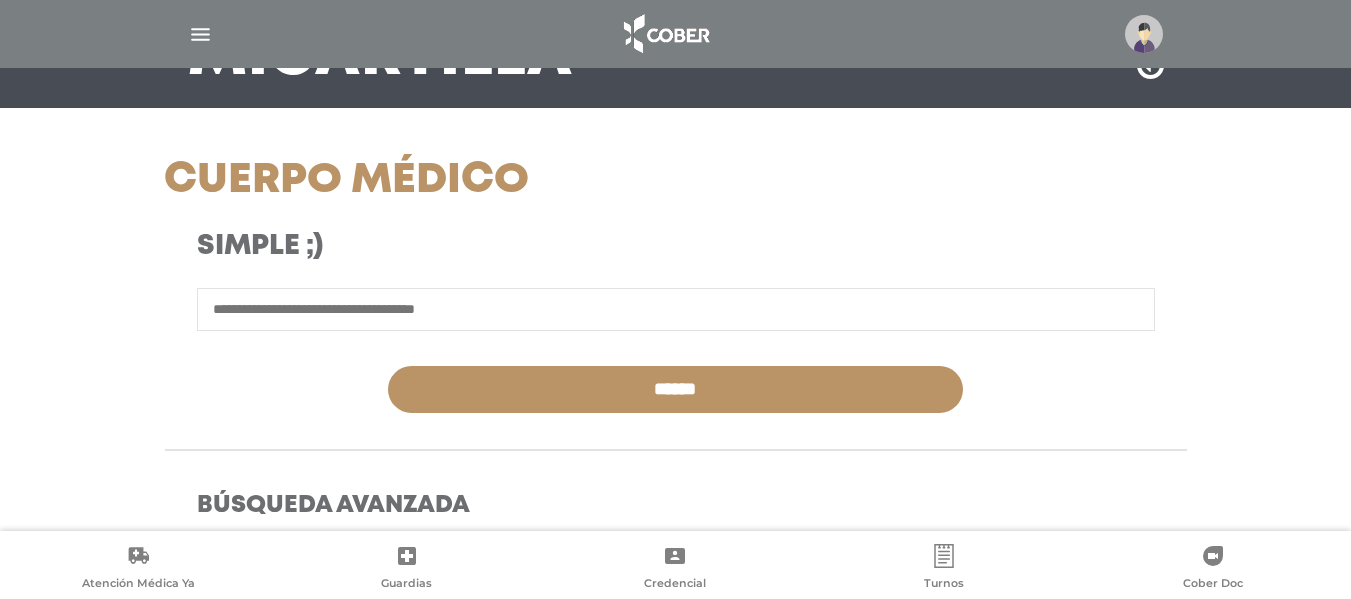 click at bounding box center [676, 309] 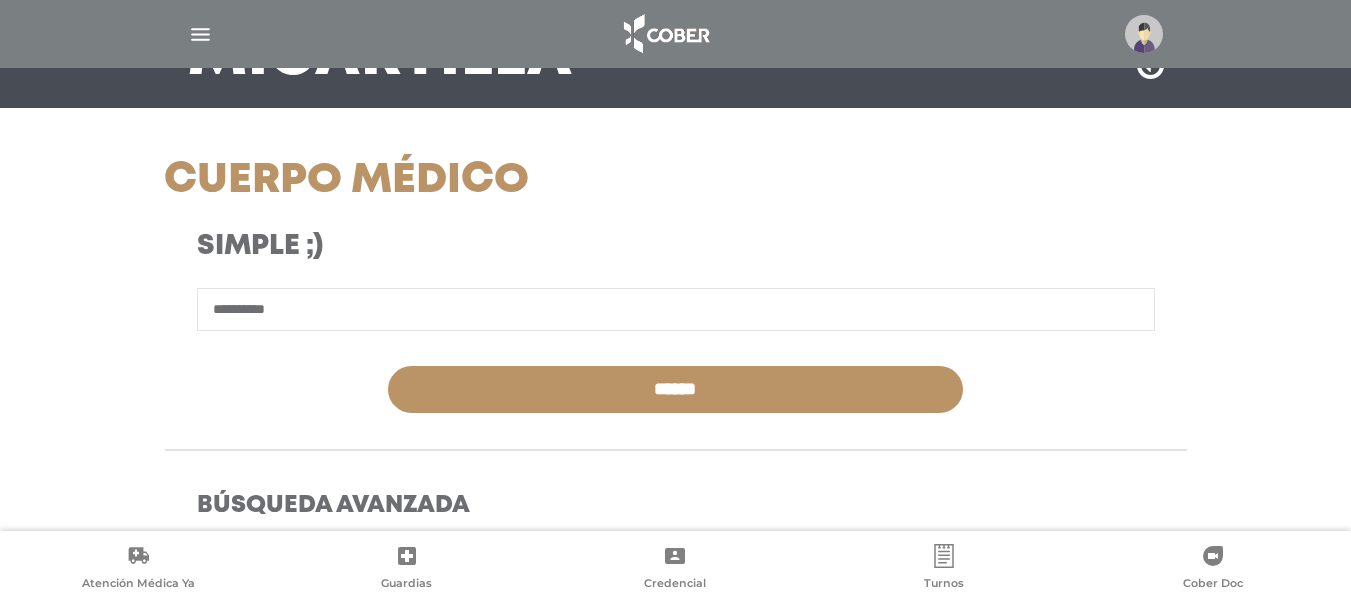 type on "**********" 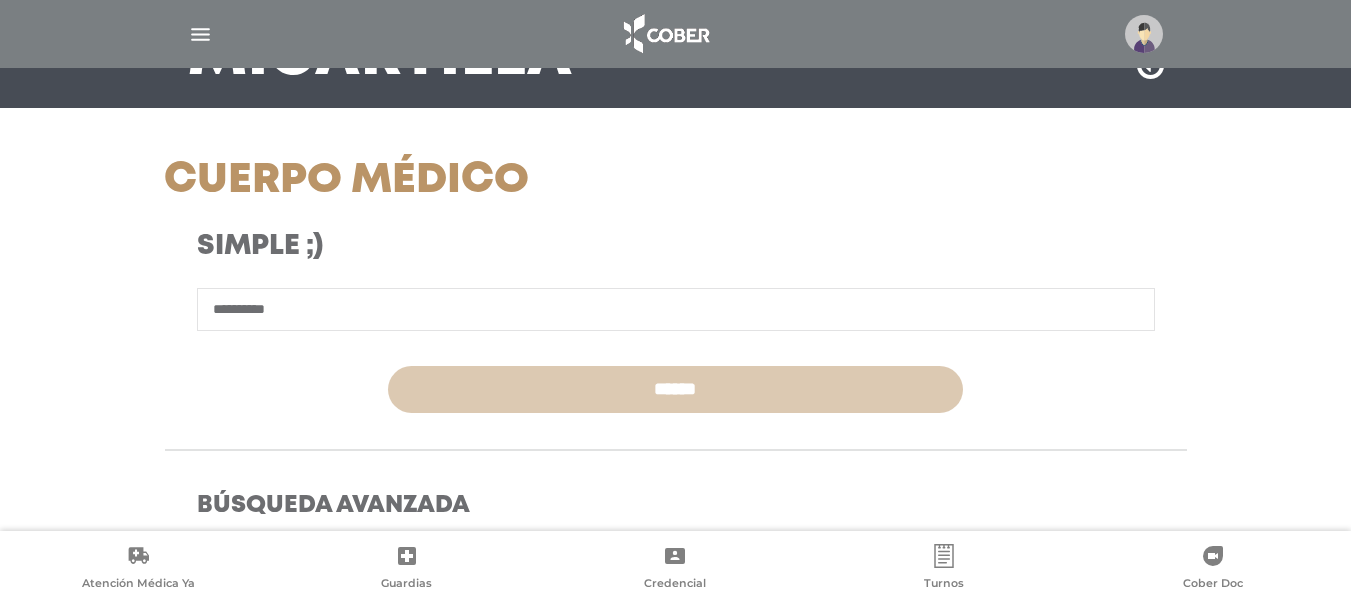 click on "******" at bounding box center [675, 389] 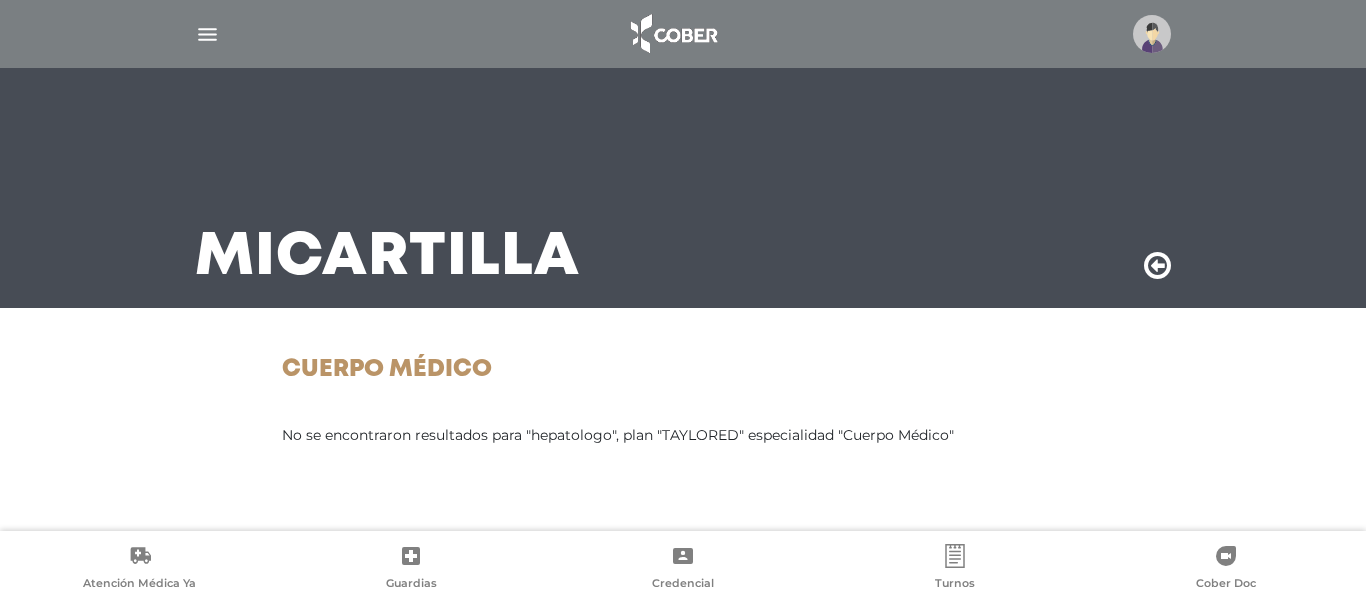 scroll, scrollTop: 0, scrollLeft: 0, axis: both 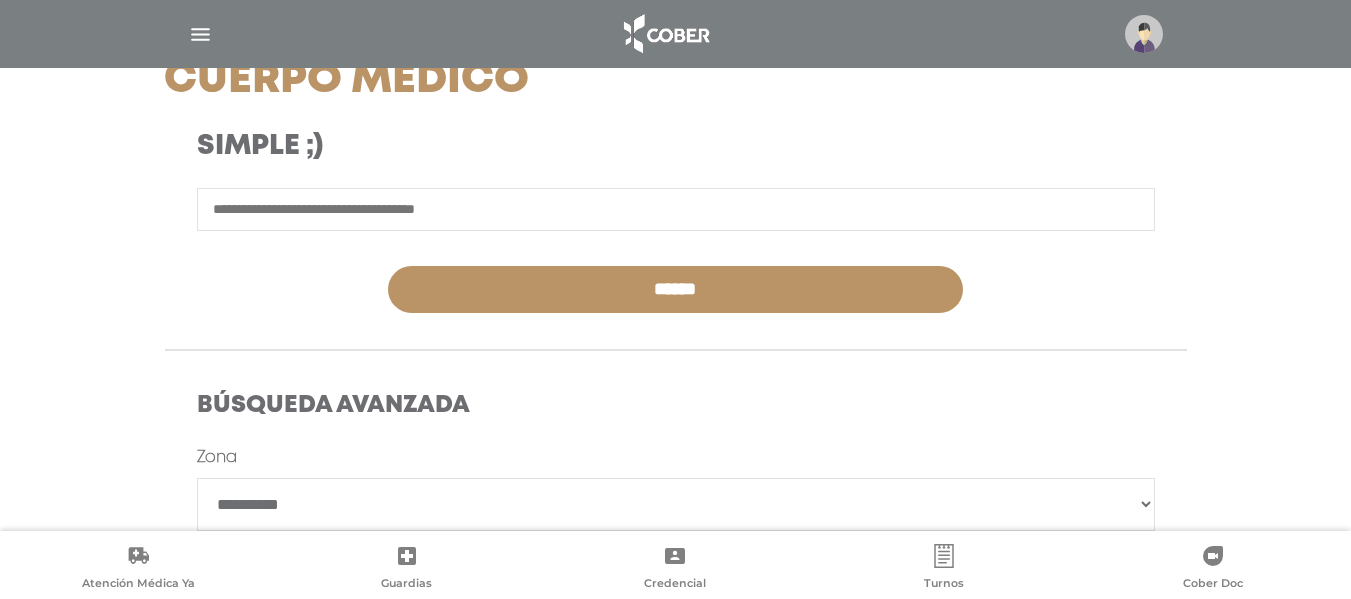 click at bounding box center [676, 209] 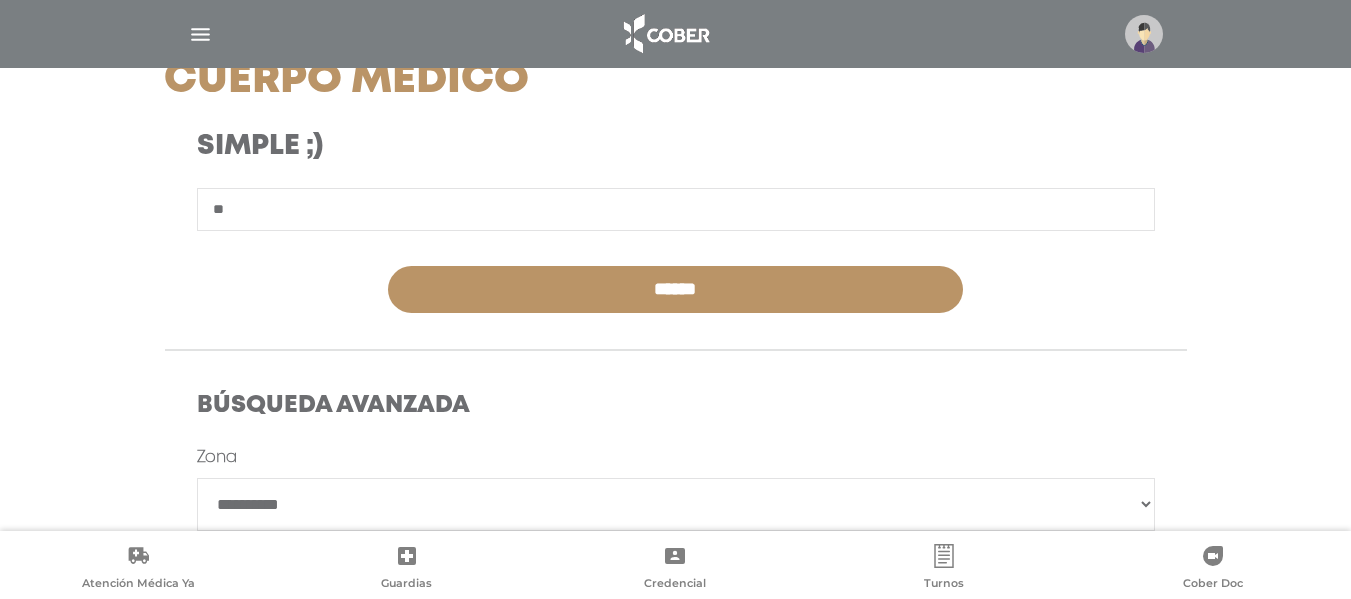 type on "*" 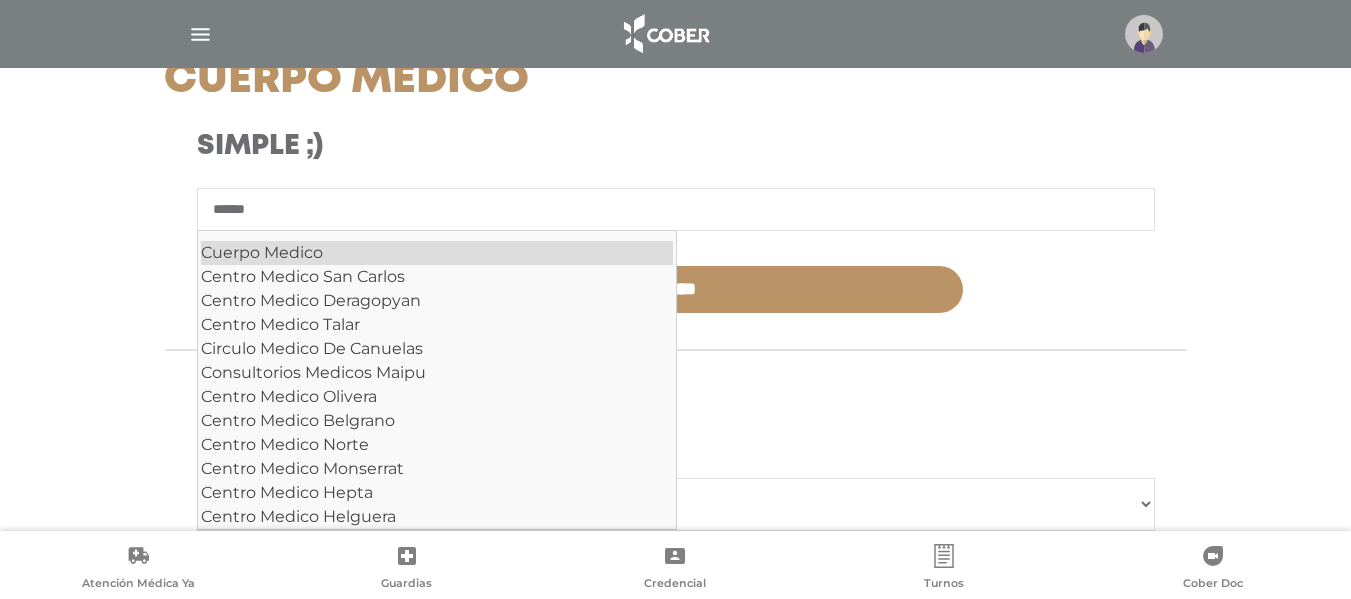 click on "Cuerpo Medico" at bounding box center (437, 253) 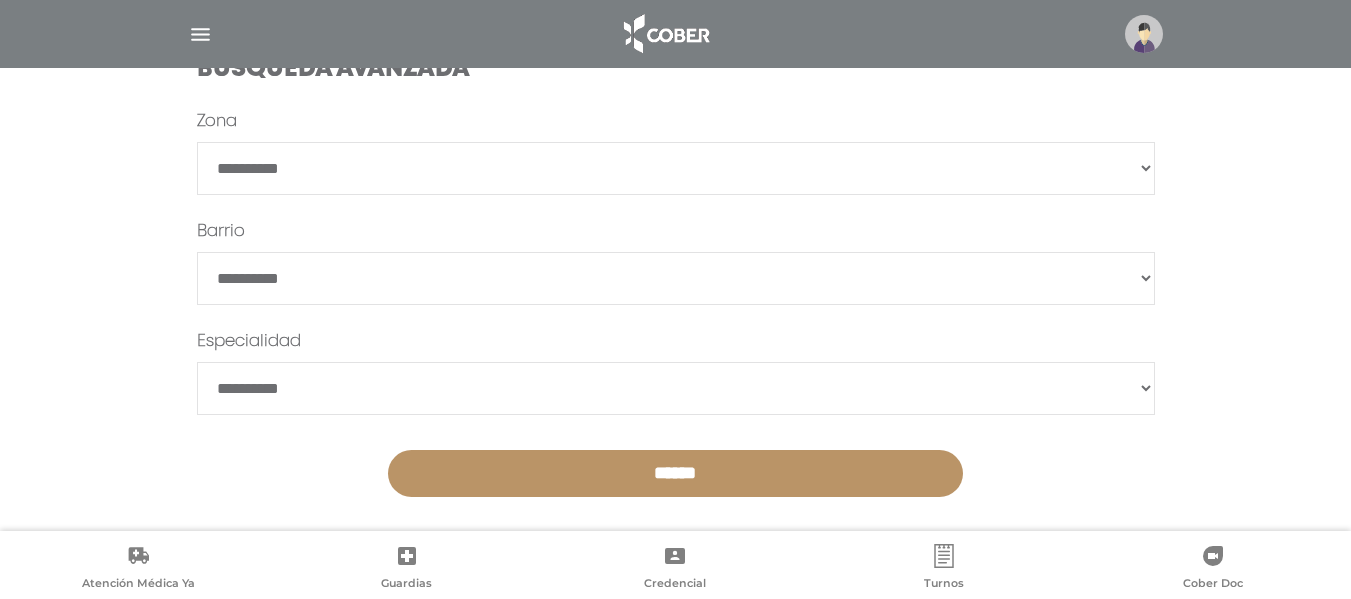scroll, scrollTop: 652, scrollLeft: 0, axis: vertical 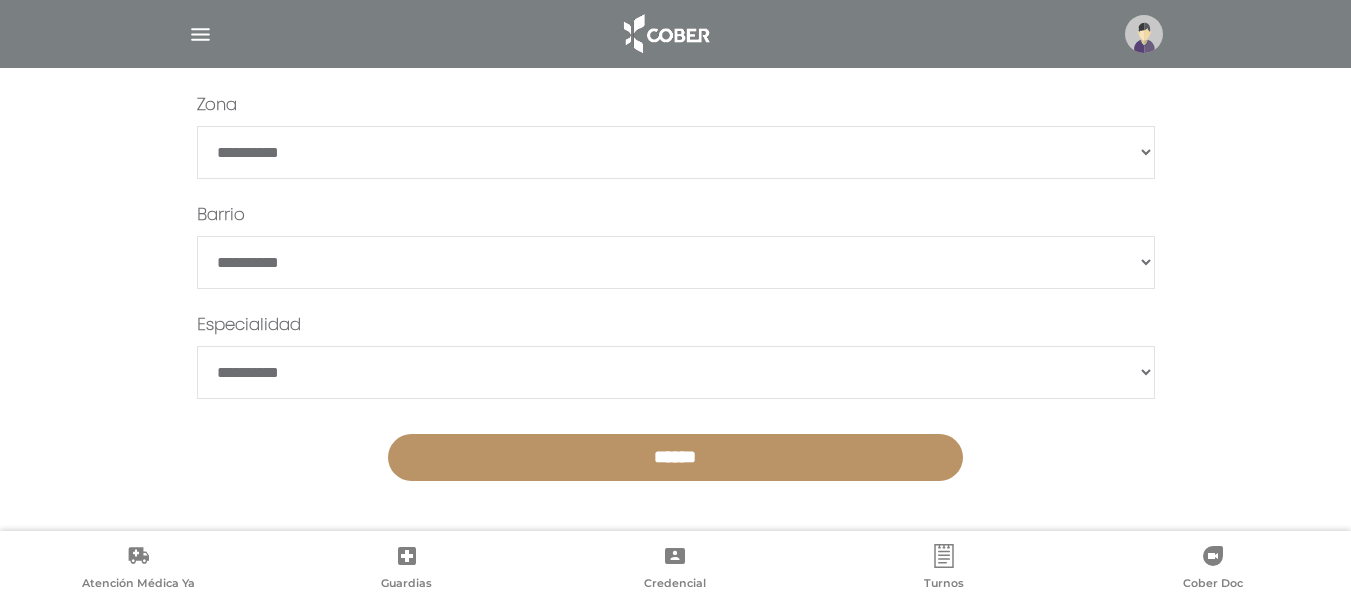 type on "**********" 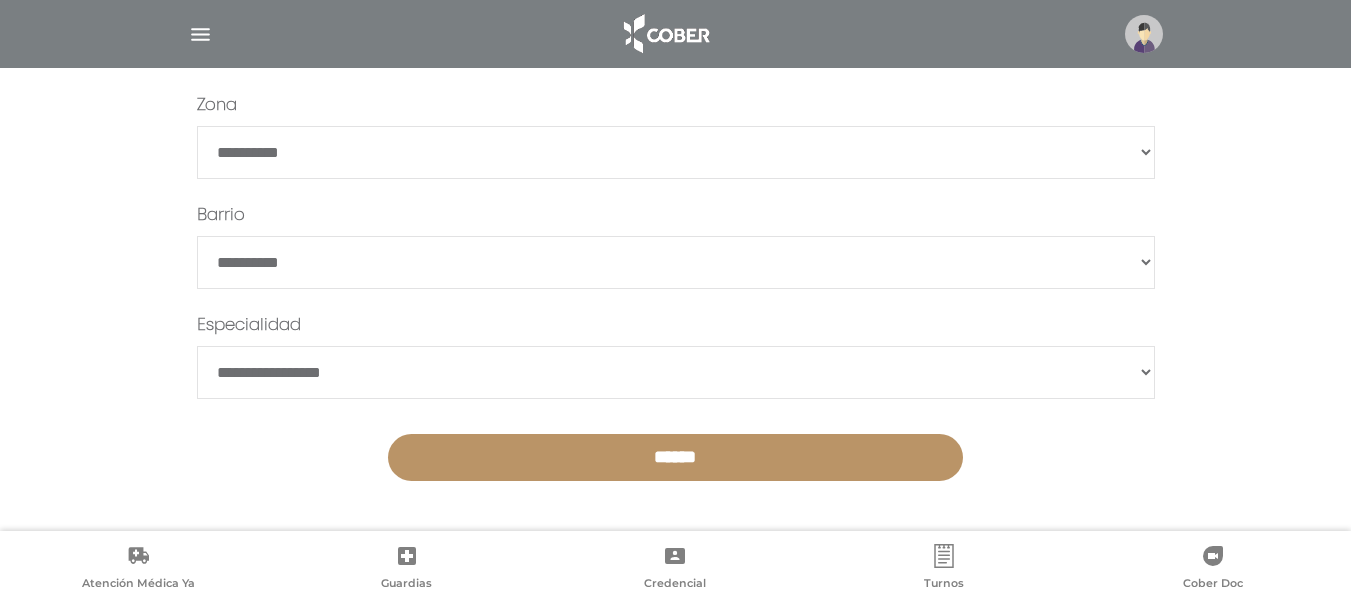 click on "**********" at bounding box center [676, 372] 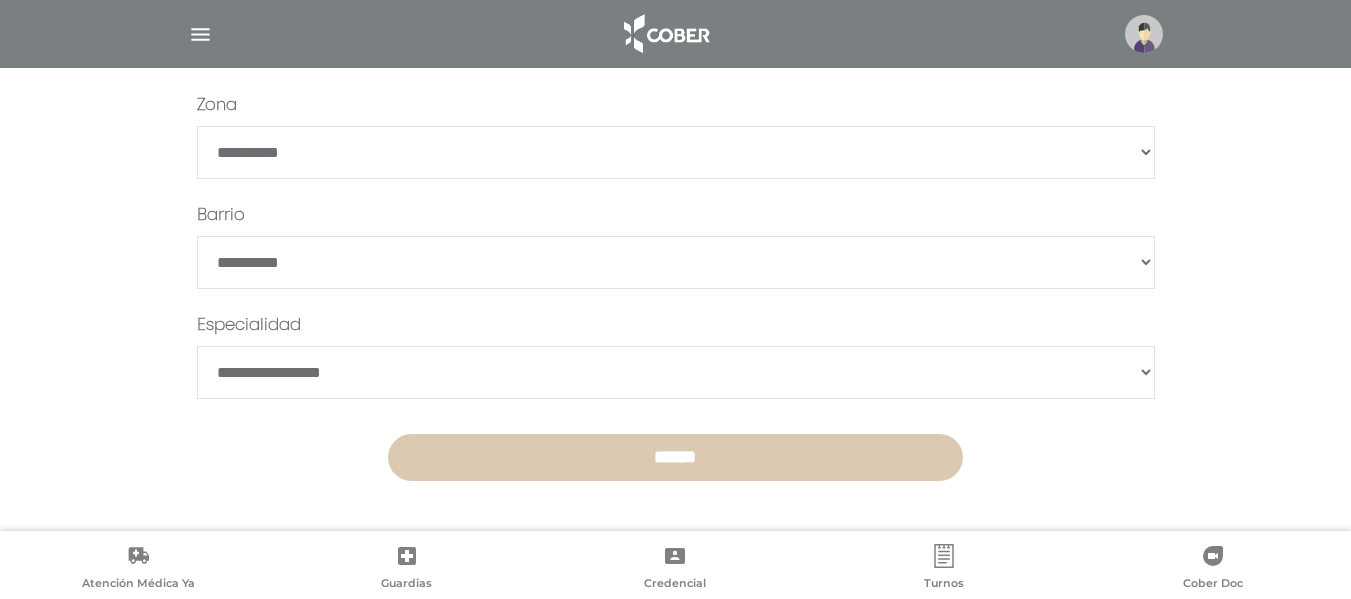 click on "******" at bounding box center (675, 457) 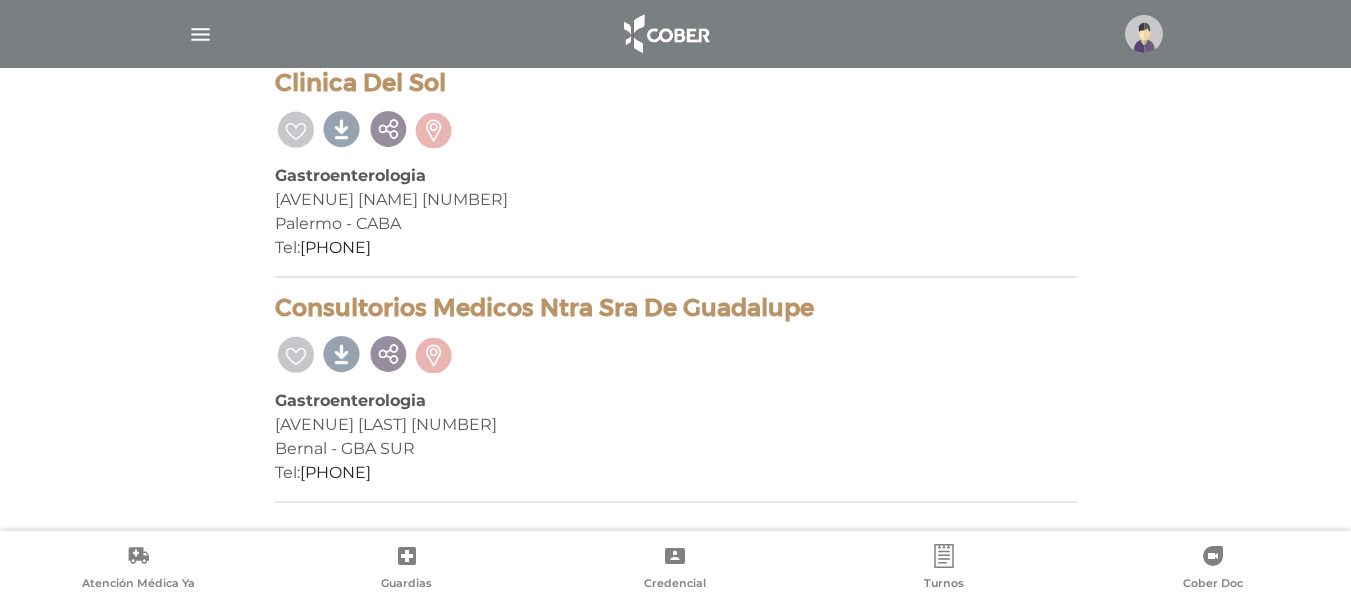 scroll, scrollTop: 4588, scrollLeft: 0, axis: vertical 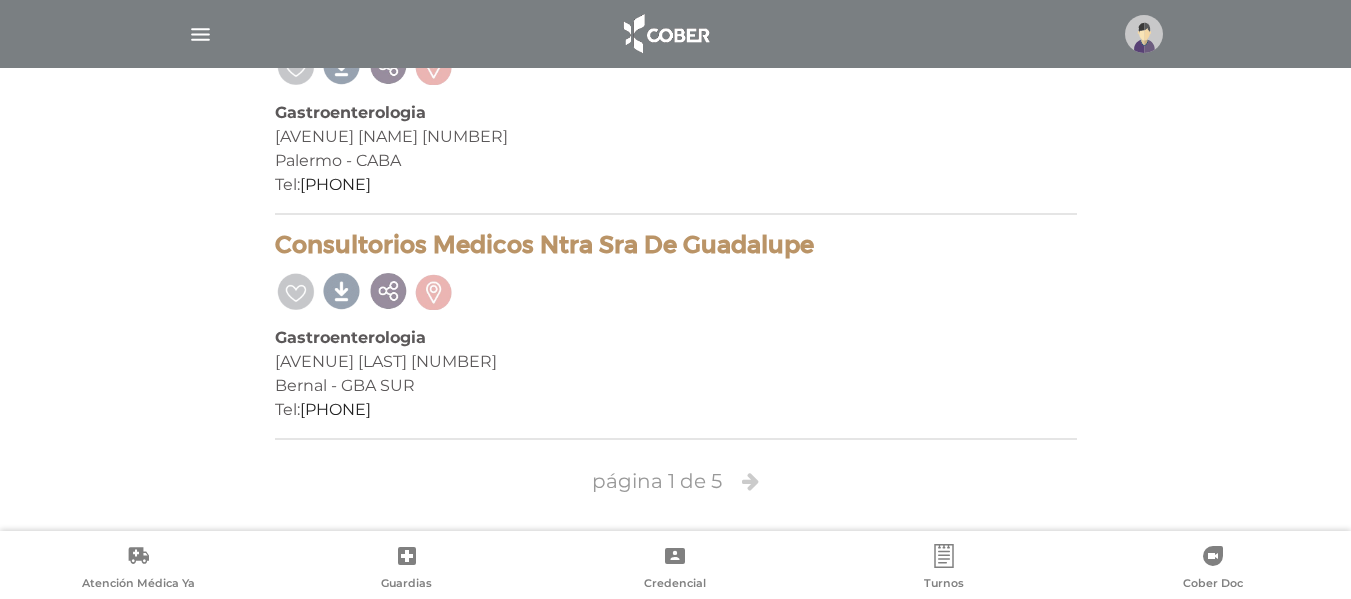 click at bounding box center (750, 481) 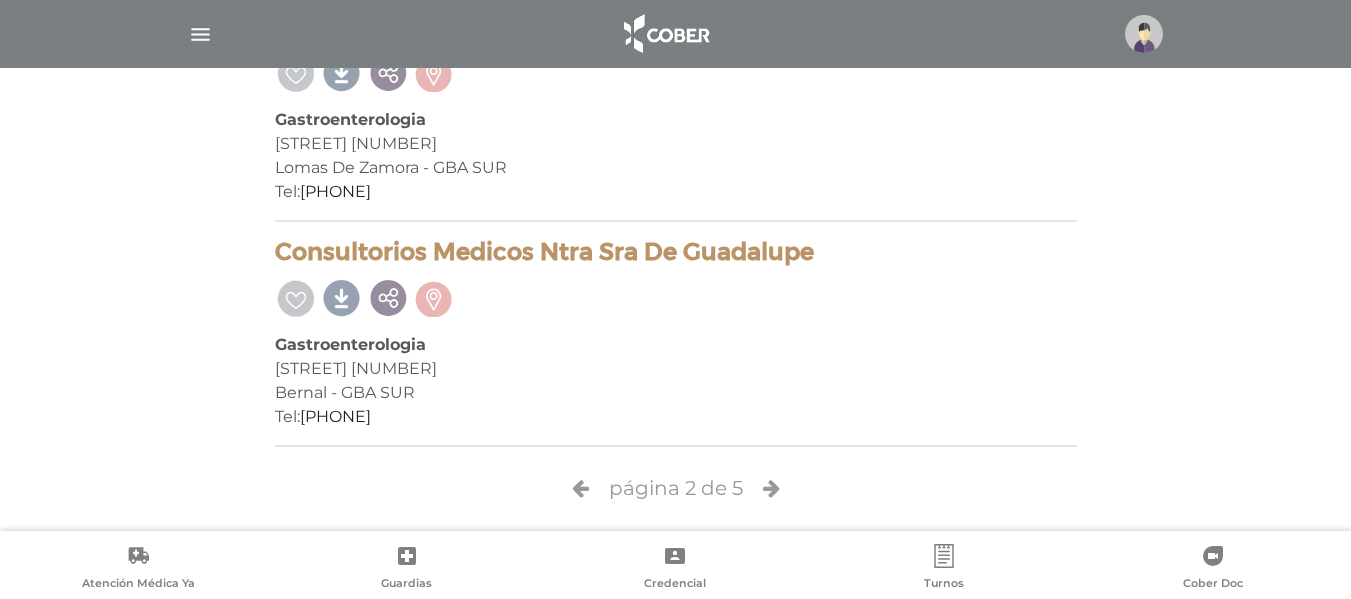 scroll, scrollTop: 4564, scrollLeft: 0, axis: vertical 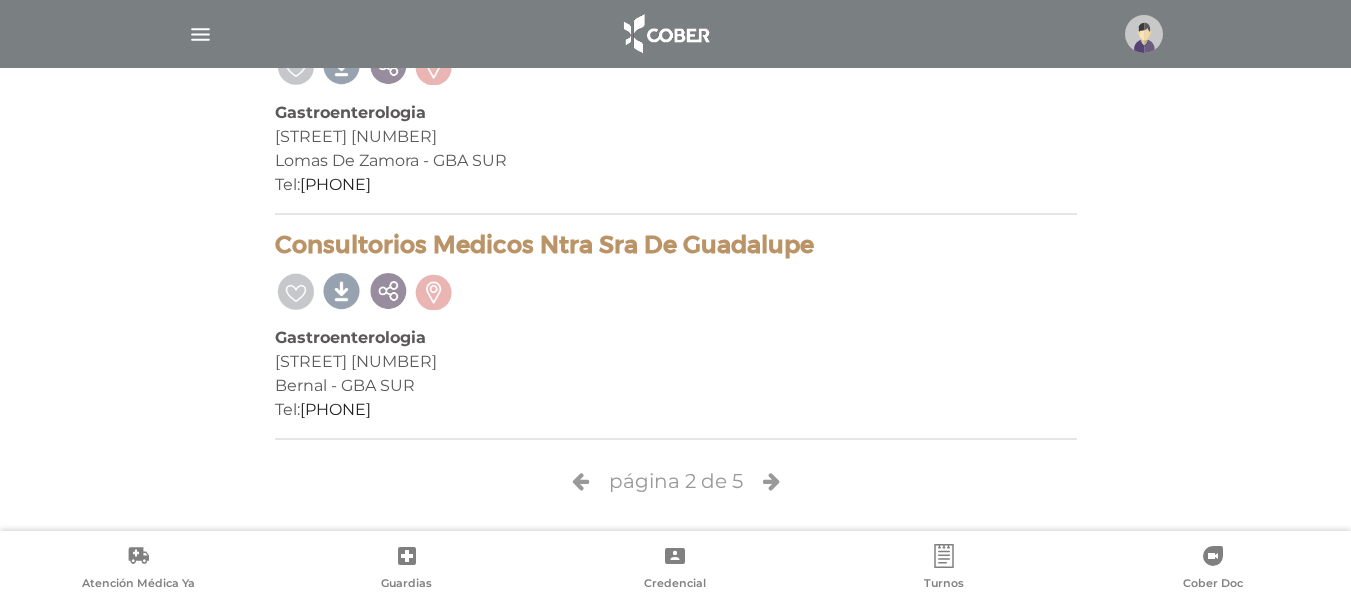 click at bounding box center (771, 481) 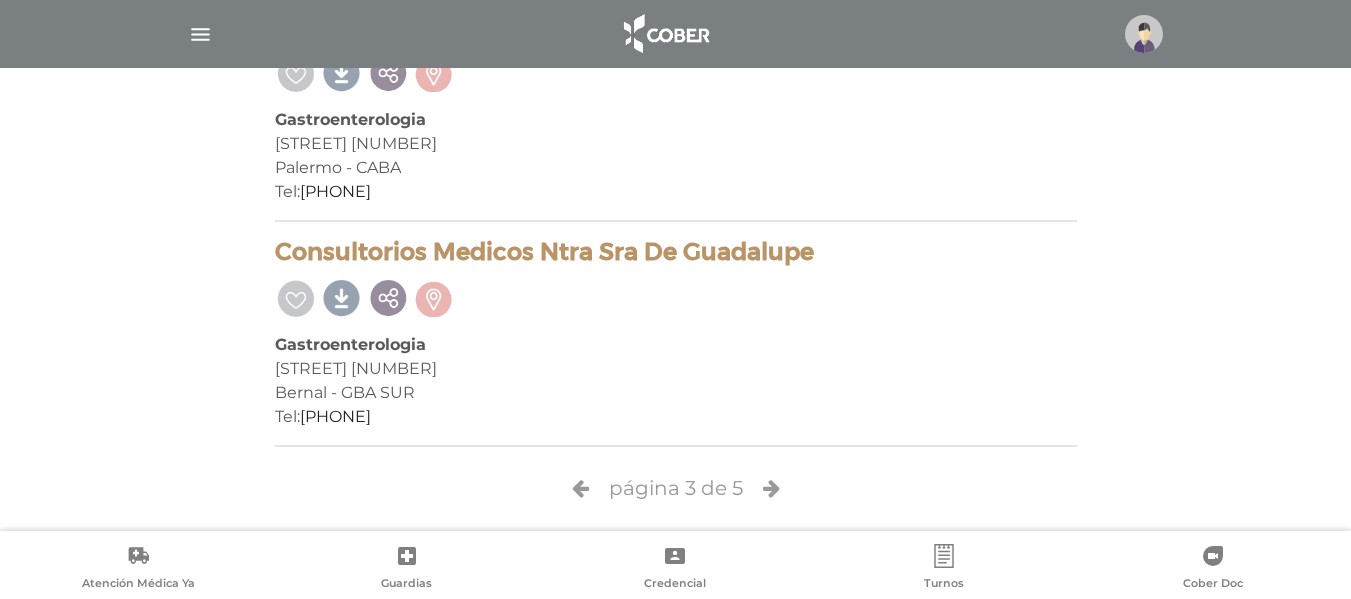scroll, scrollTop: 4588, scrollLeft: 0, axis: vertical 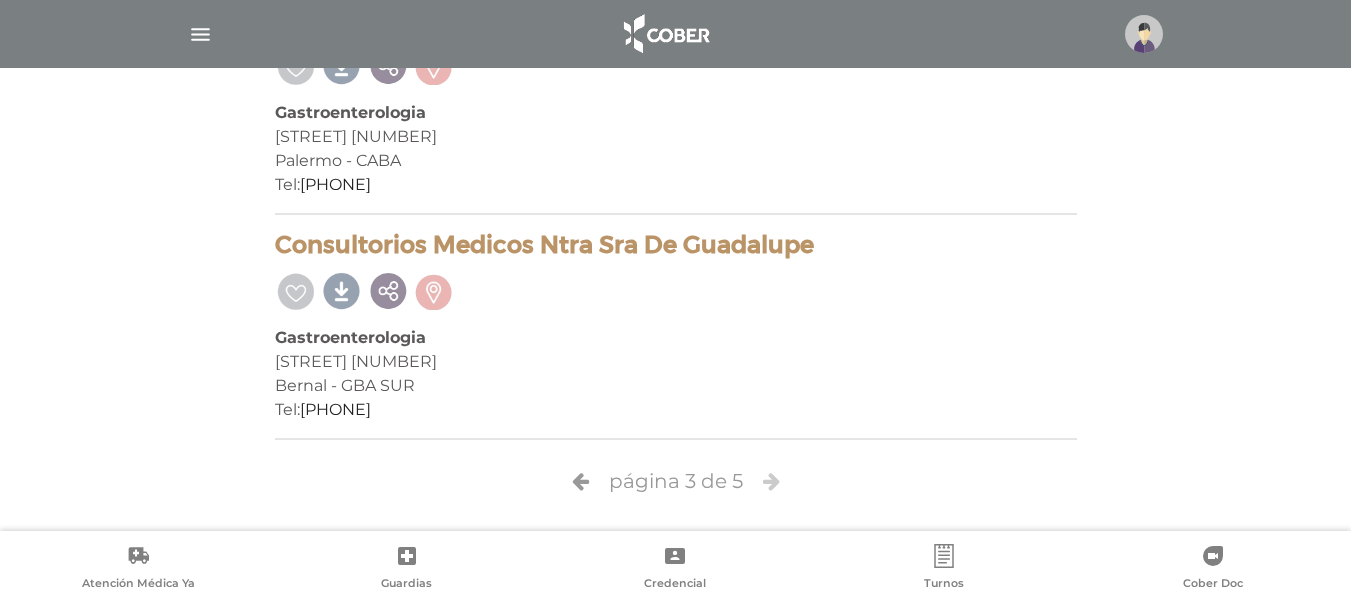 click at bounding box center [771, 481] 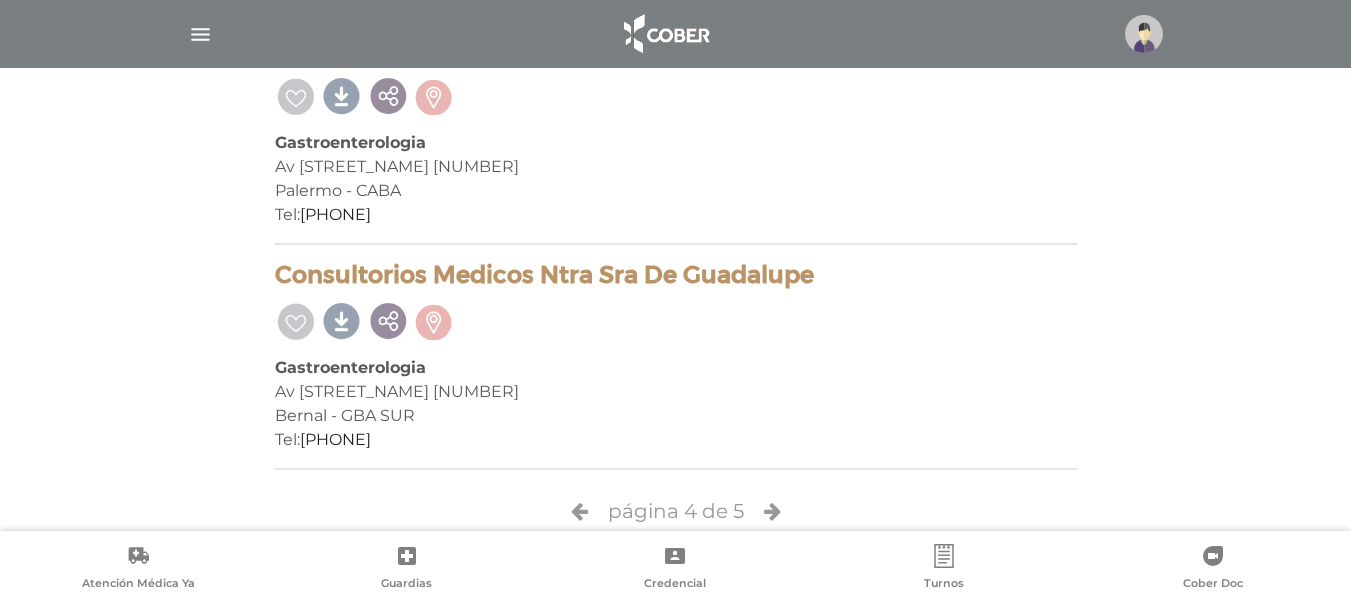 scroll, scrollTop: 4588, scrollLeft: 0, axis: vertical 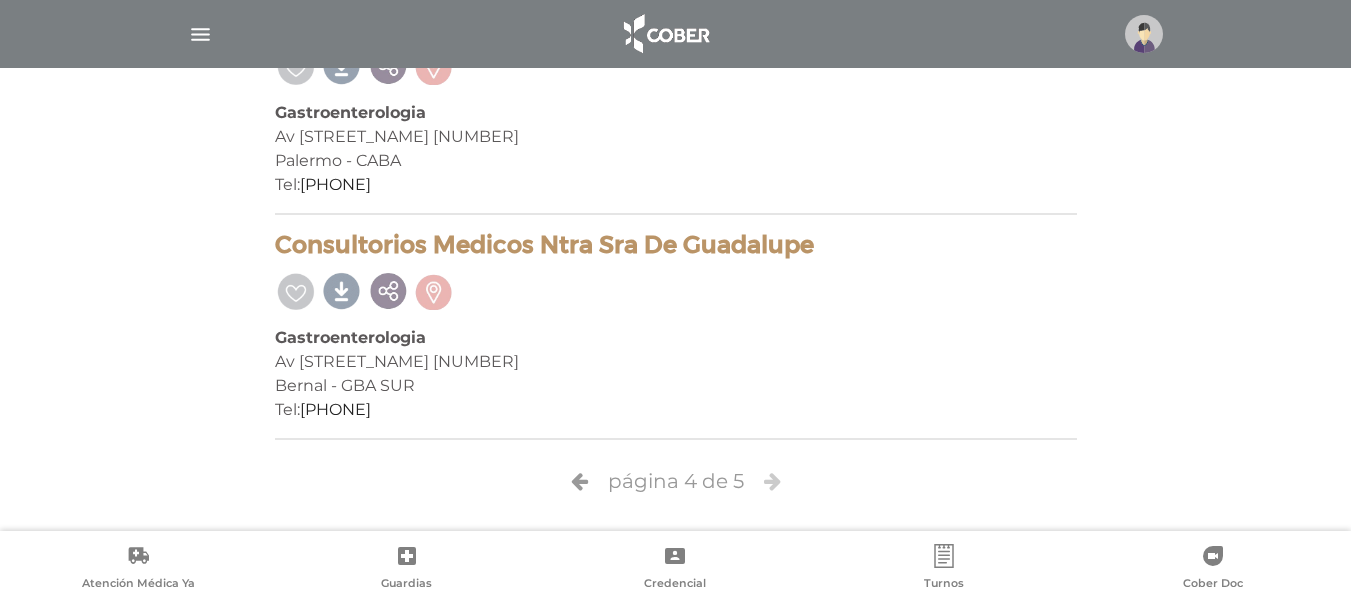 click at bounding box center (772, 481) 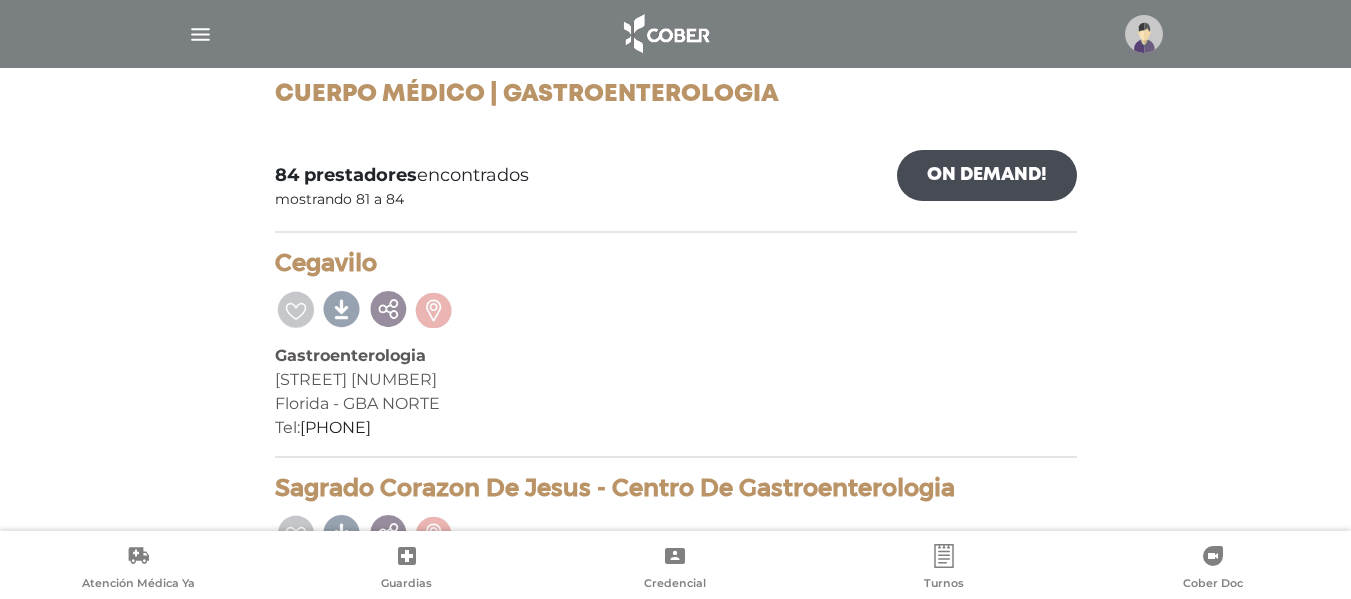 scroll, scrollTop: 267, scrollLeft: 0, axis: vertical 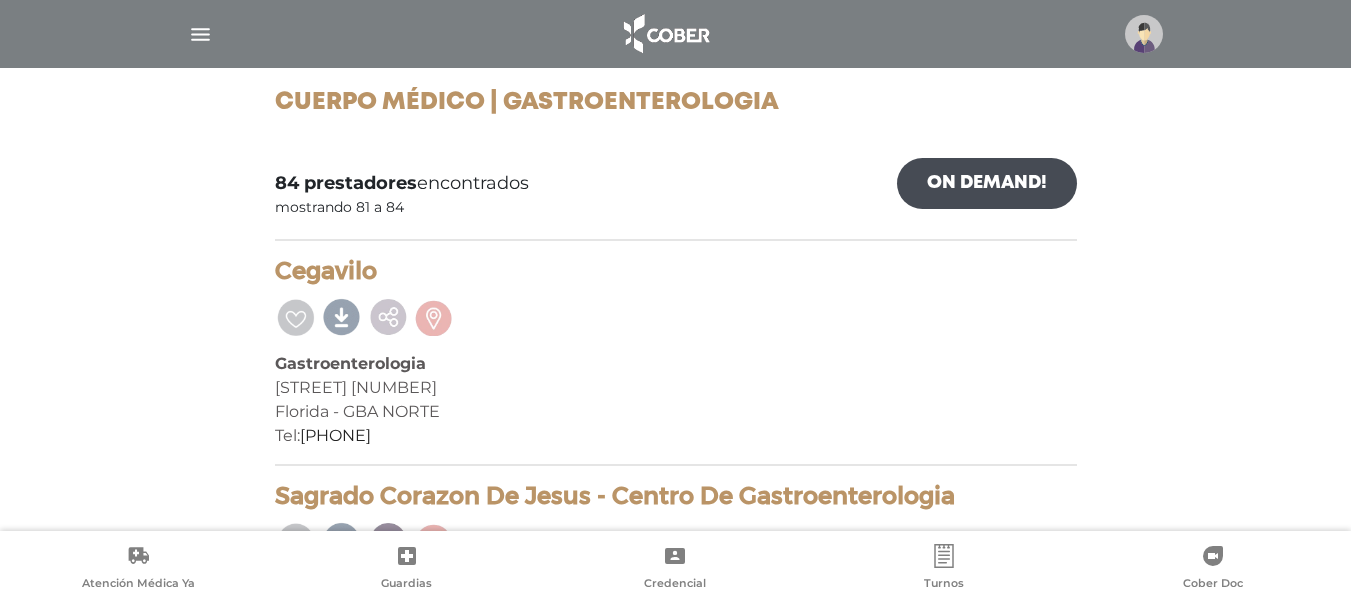 click at bounding box center (388, 315) 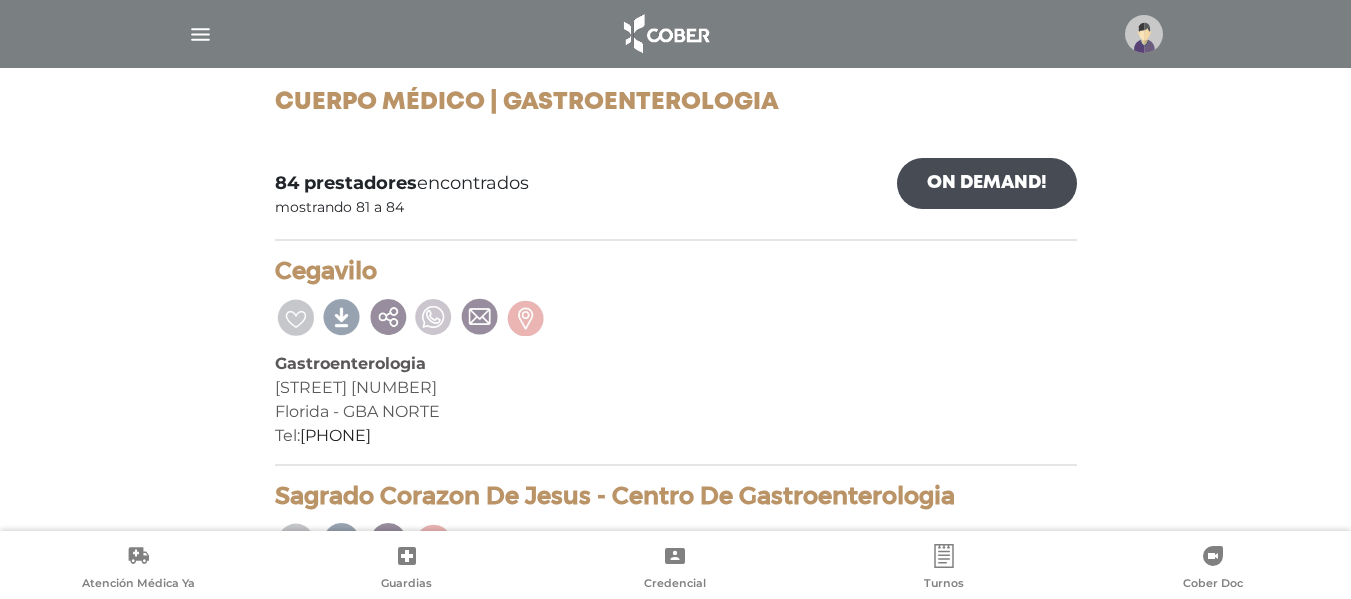 click at bounding box center [434, 315] 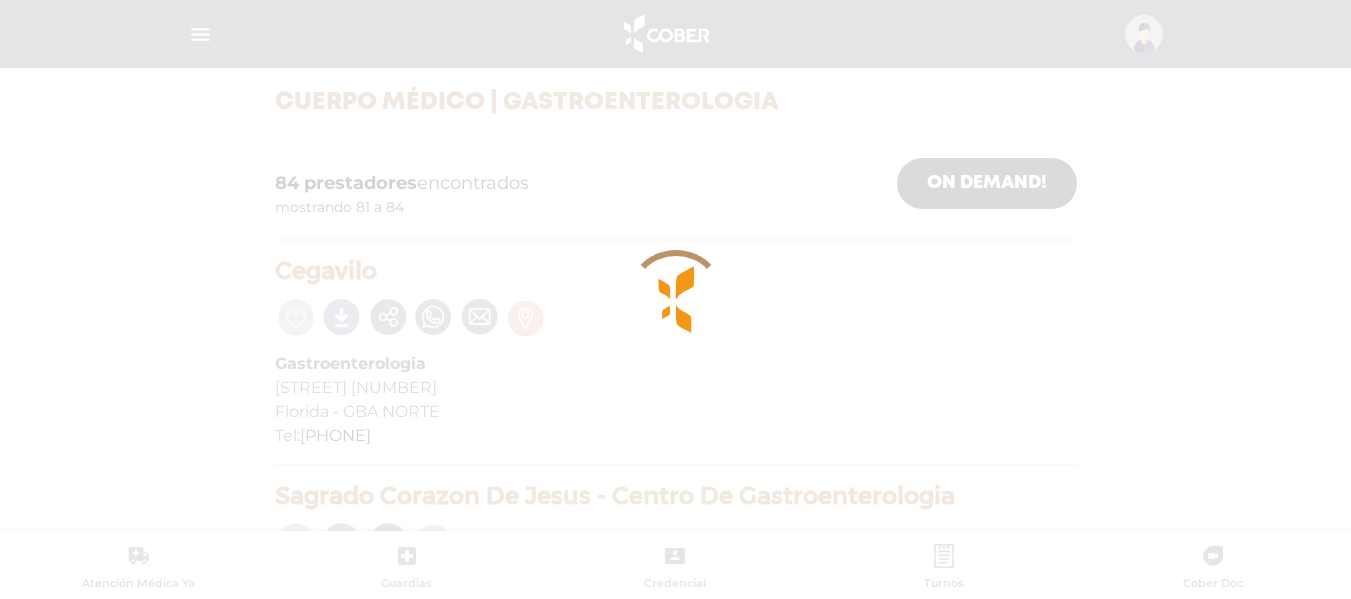 scroll, scrollTop: 0, scrollLeft: 0, axis: both 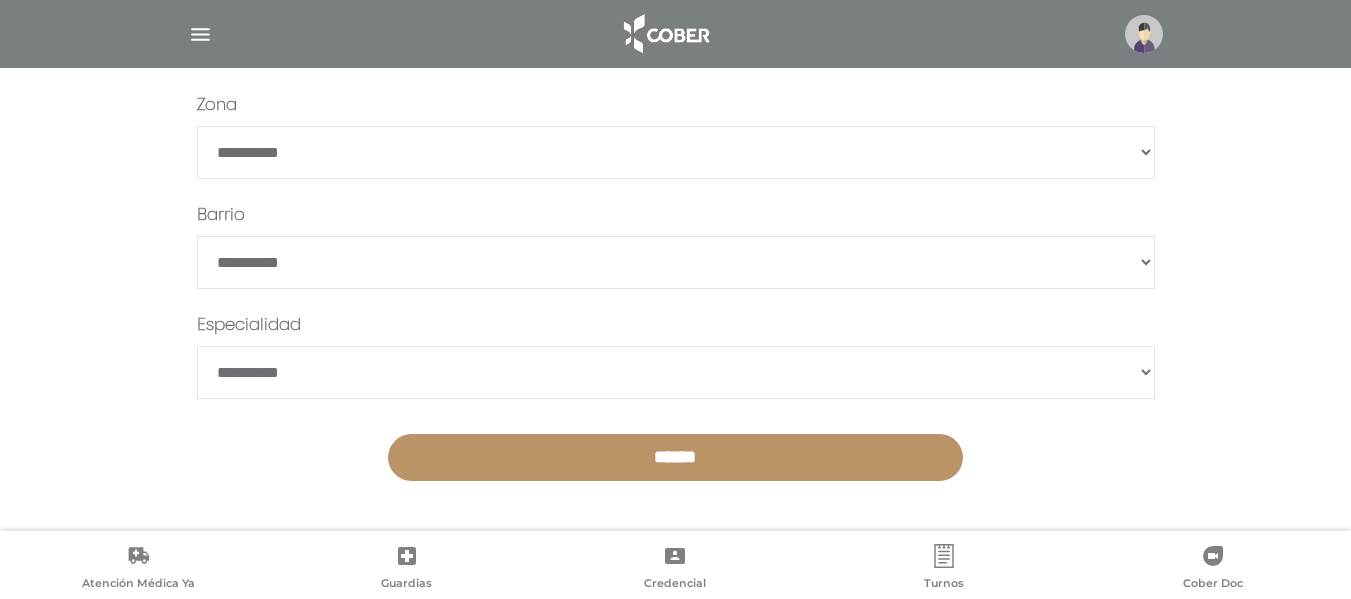 click on "**********" at bounding box center [676, 152] 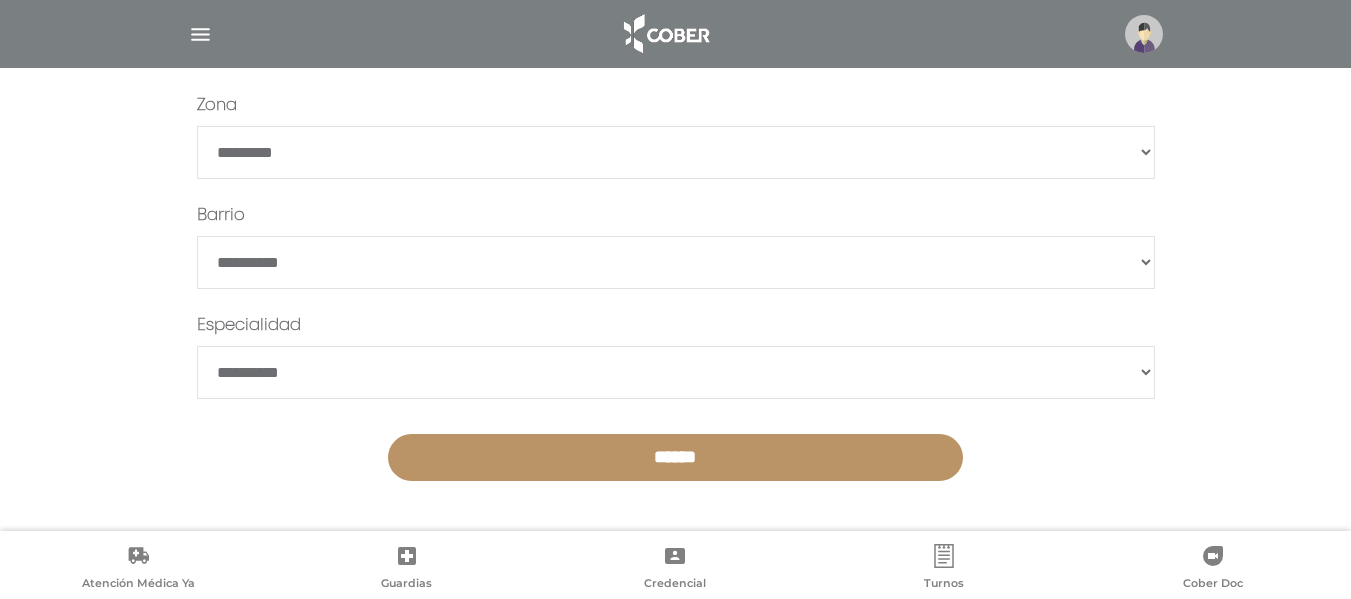 click on "**********" at bounding box center [676, 152] 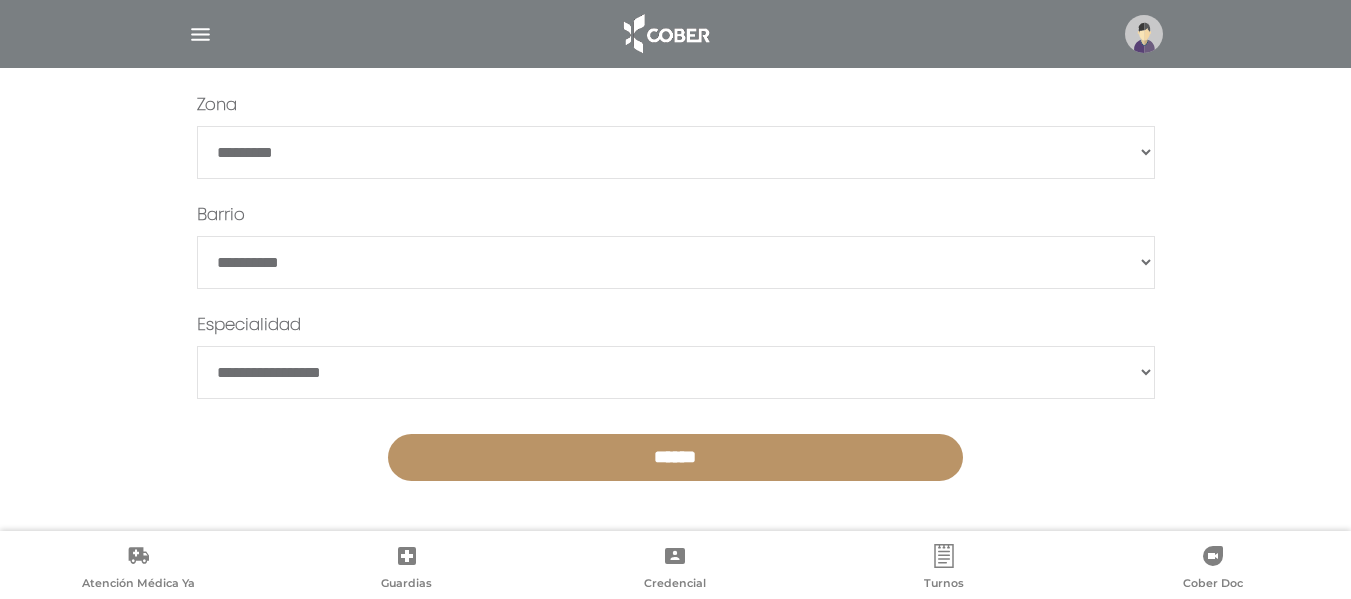 click on "******" at bounding box center [675, 457] 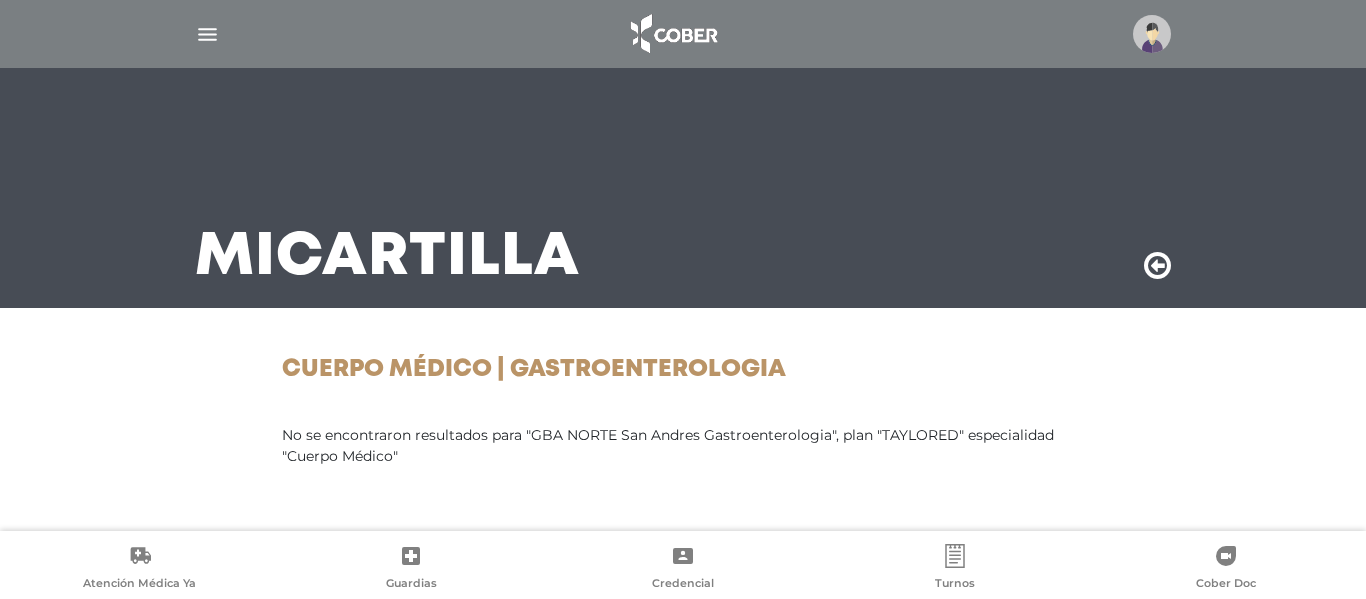 scroll, scrollTop: 0, scrollLeft: 0, axis: both 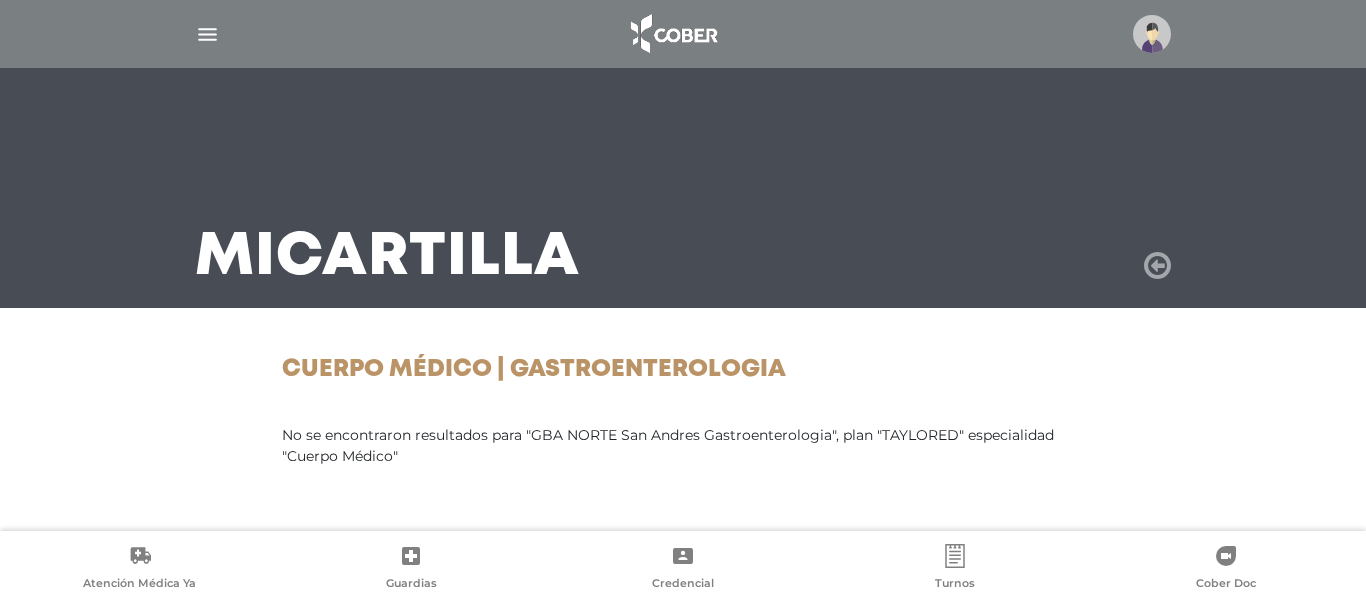 click at bounding box center (1157, 266) 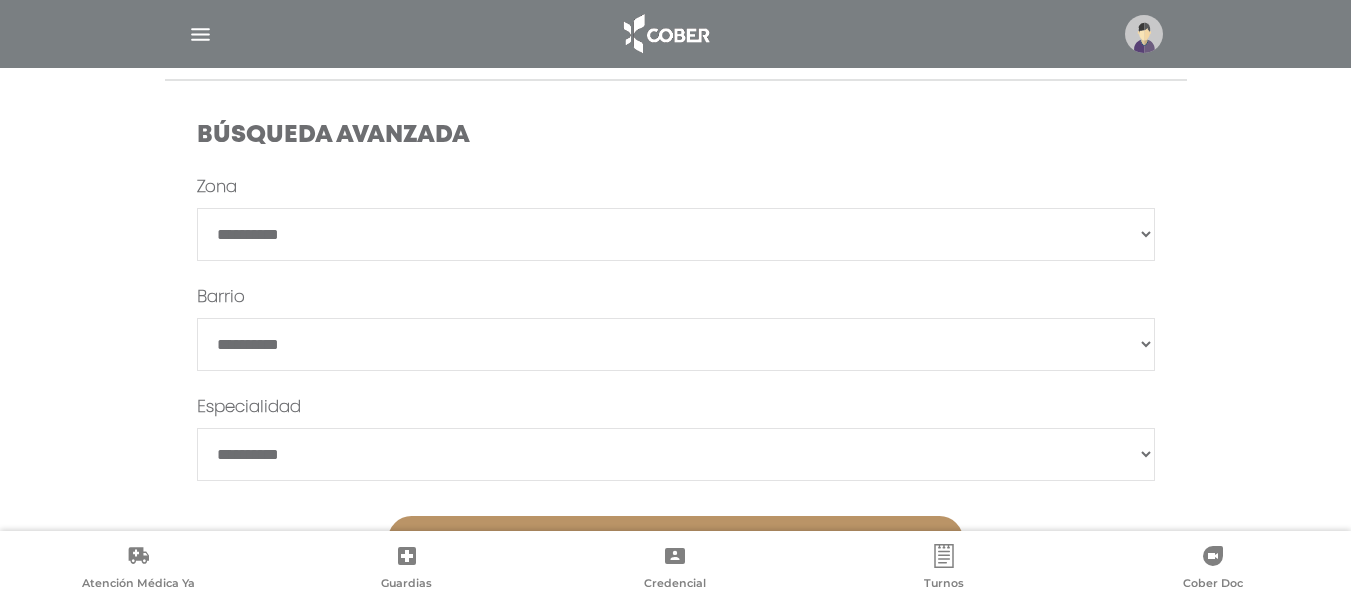 scroll, scrollTop: 600, scrollLeft: 0, axis: vertical 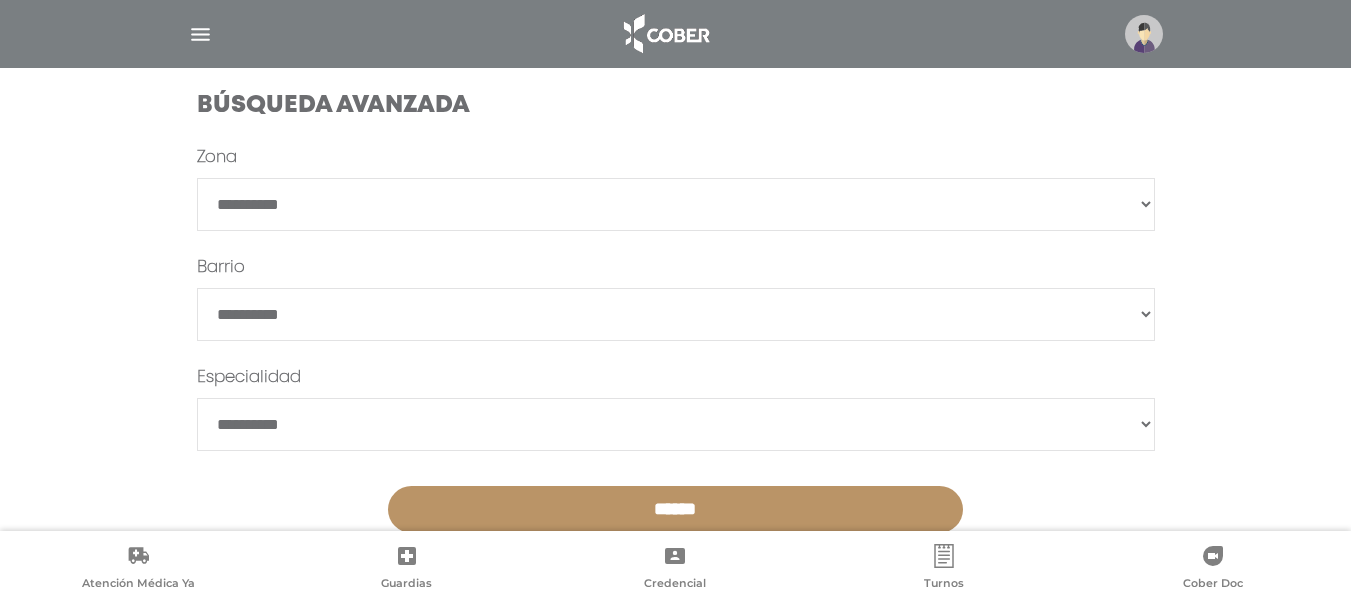 click on "**********" at bounding box center (676, 204) 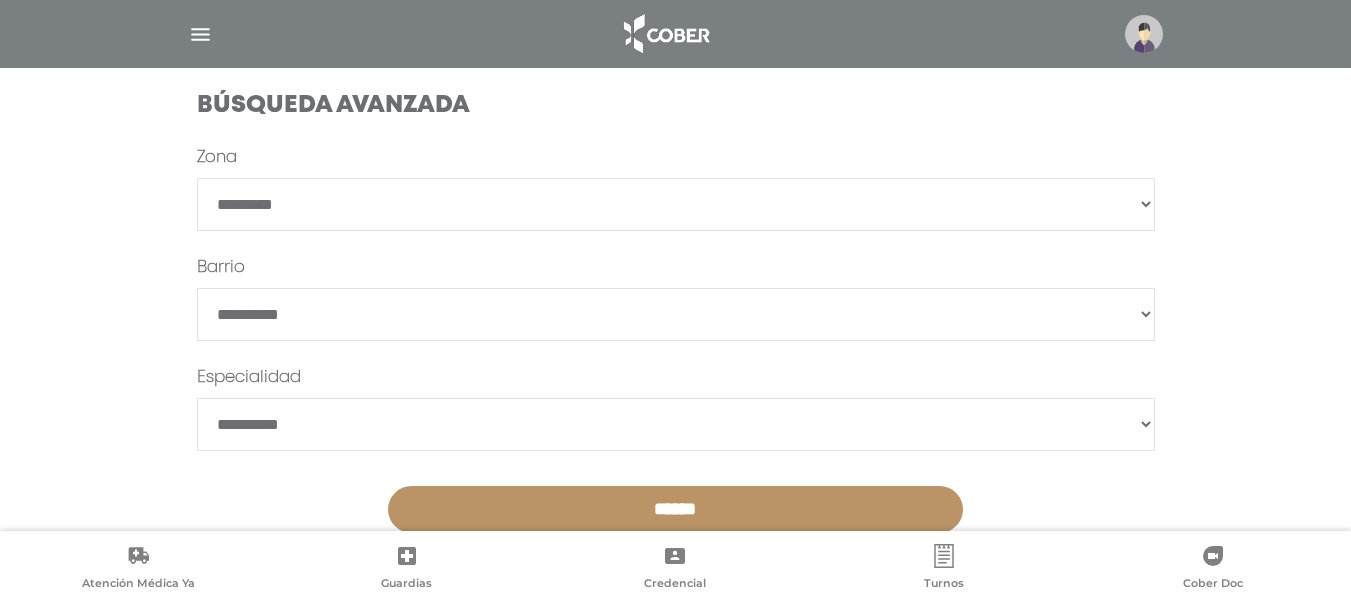 click on "**********" at bounding box center (676, 204) 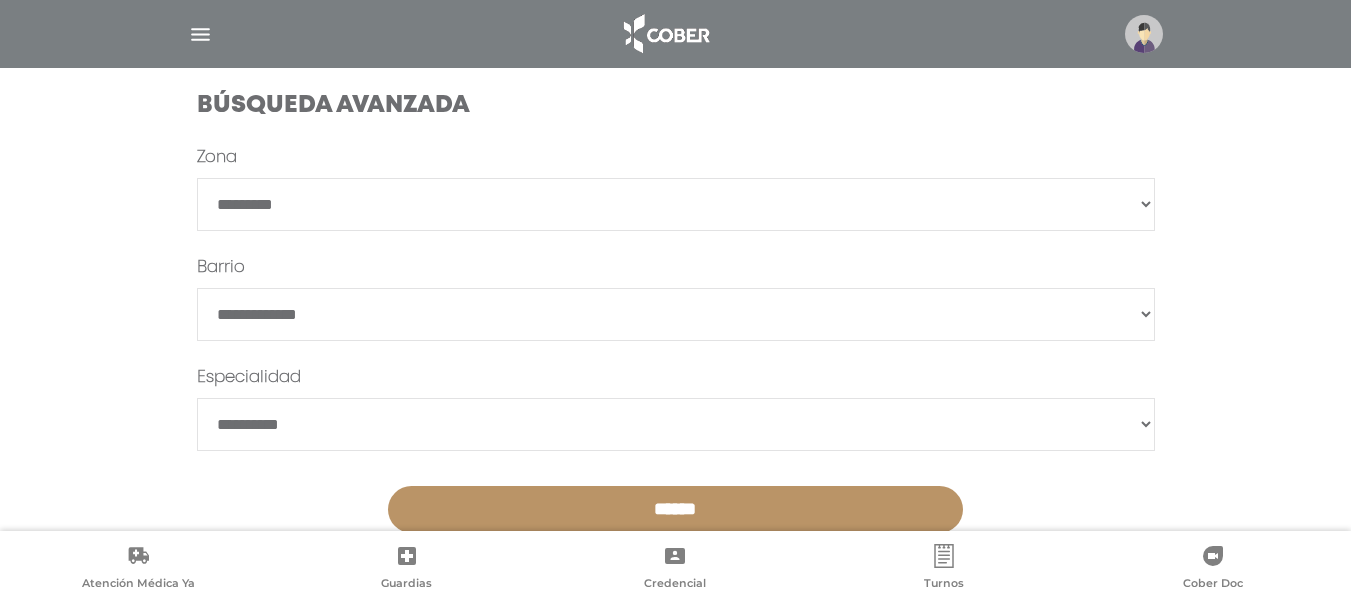 click on "******" at bounding box center (676, 314) 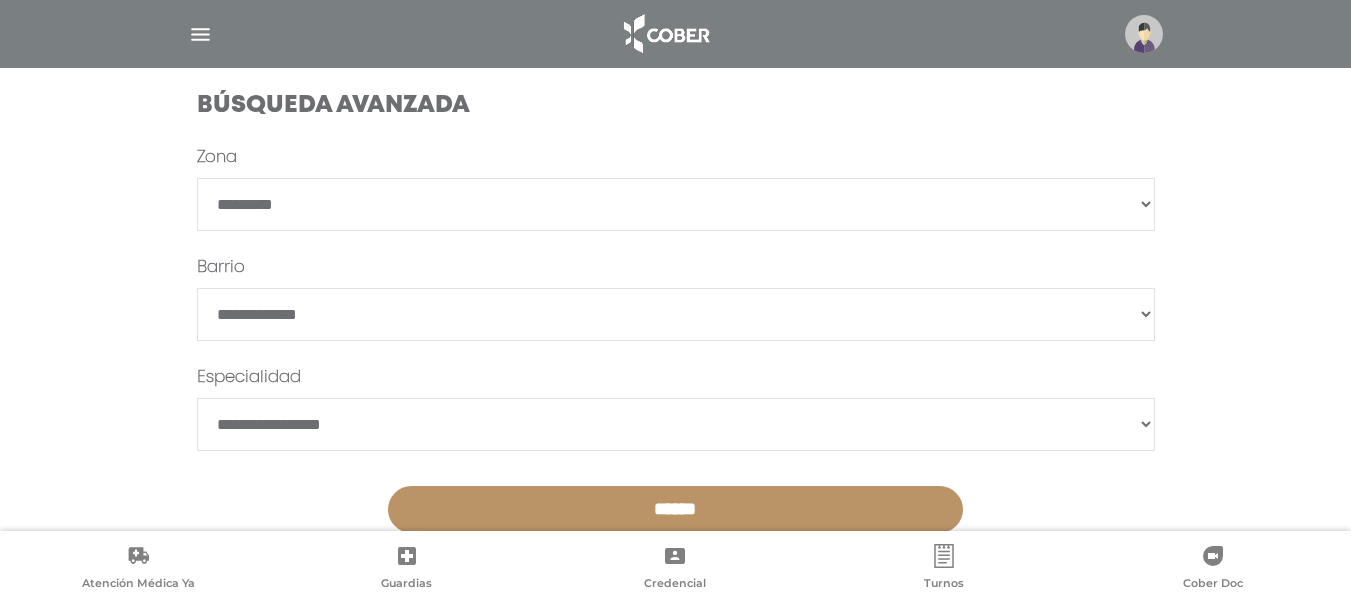 click on "******" at bounding box center (675, 509) 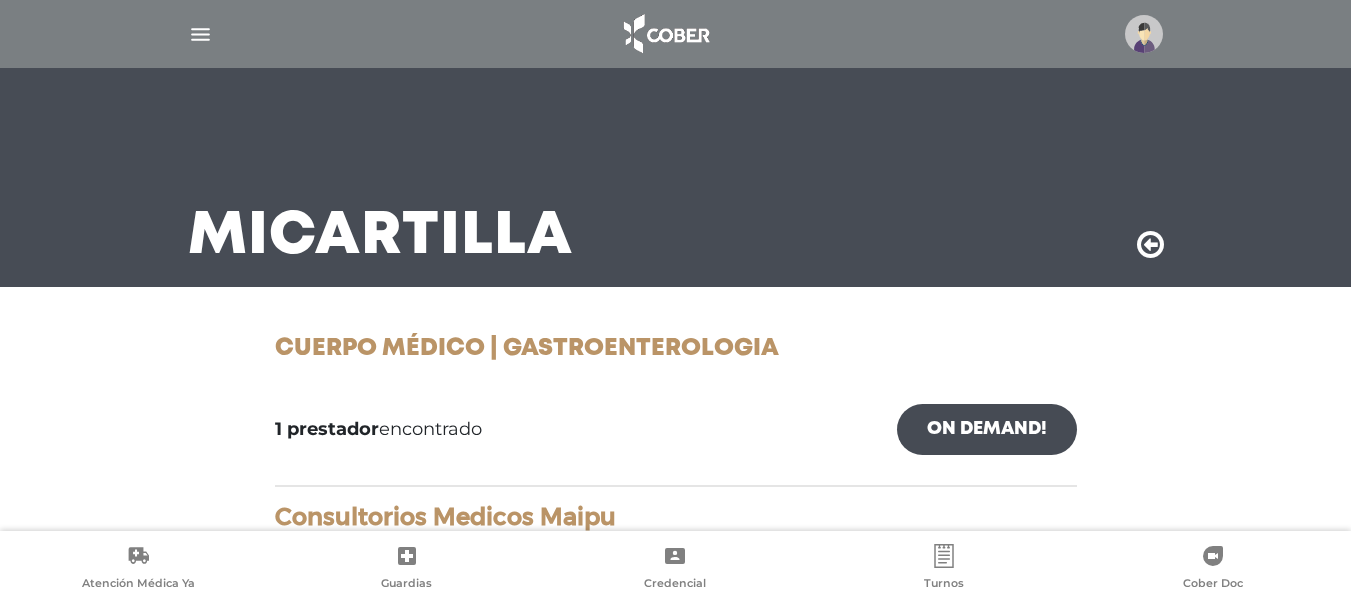 scroll, scrollTop: 0, scrollLeft: 0, axis: both 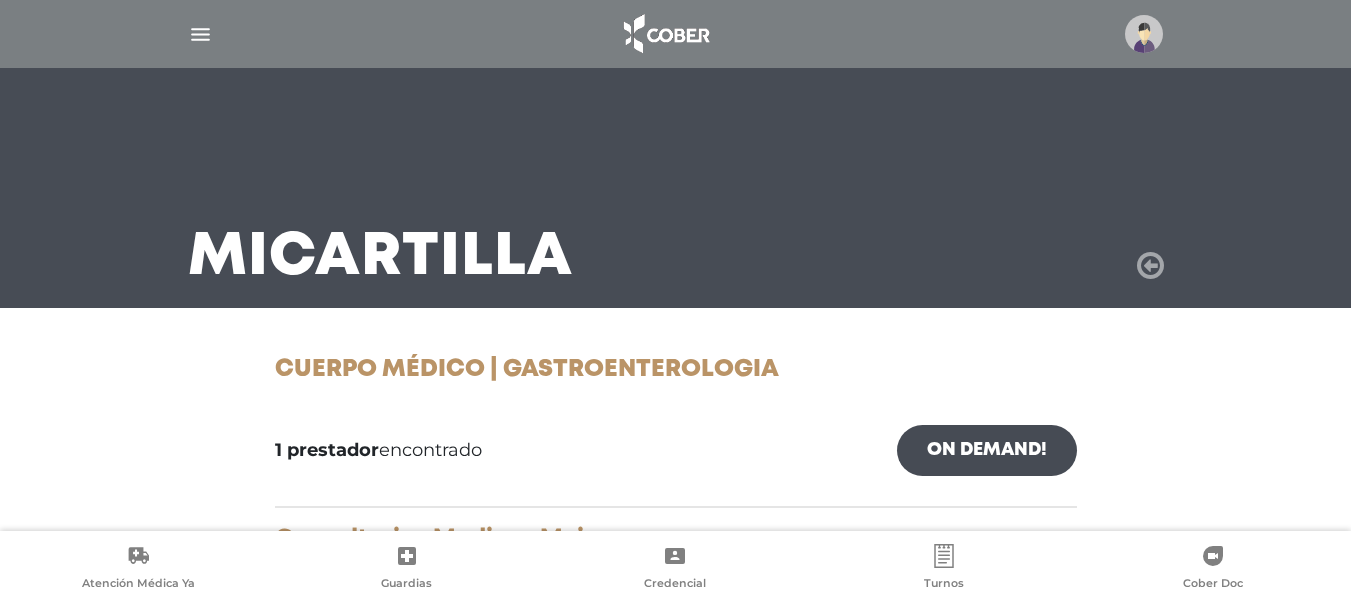 click at bounding box center (1150, 266) 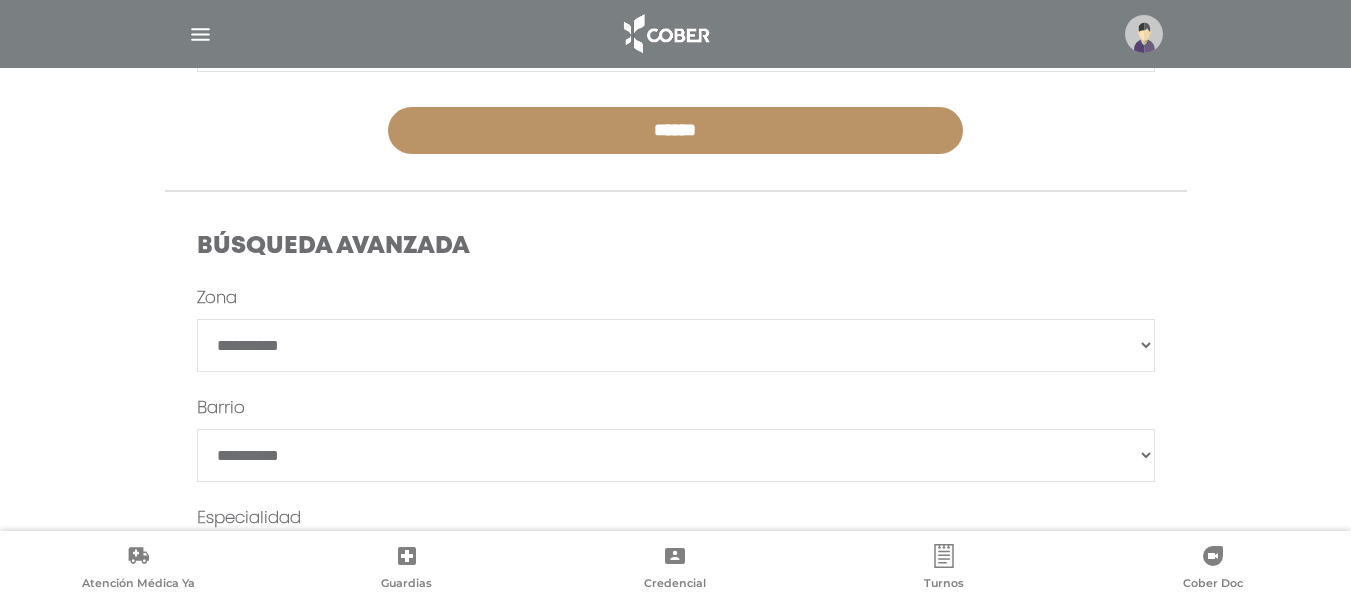 scroll, scrollTop: 500, scrollLeft: 0, axis: vertical 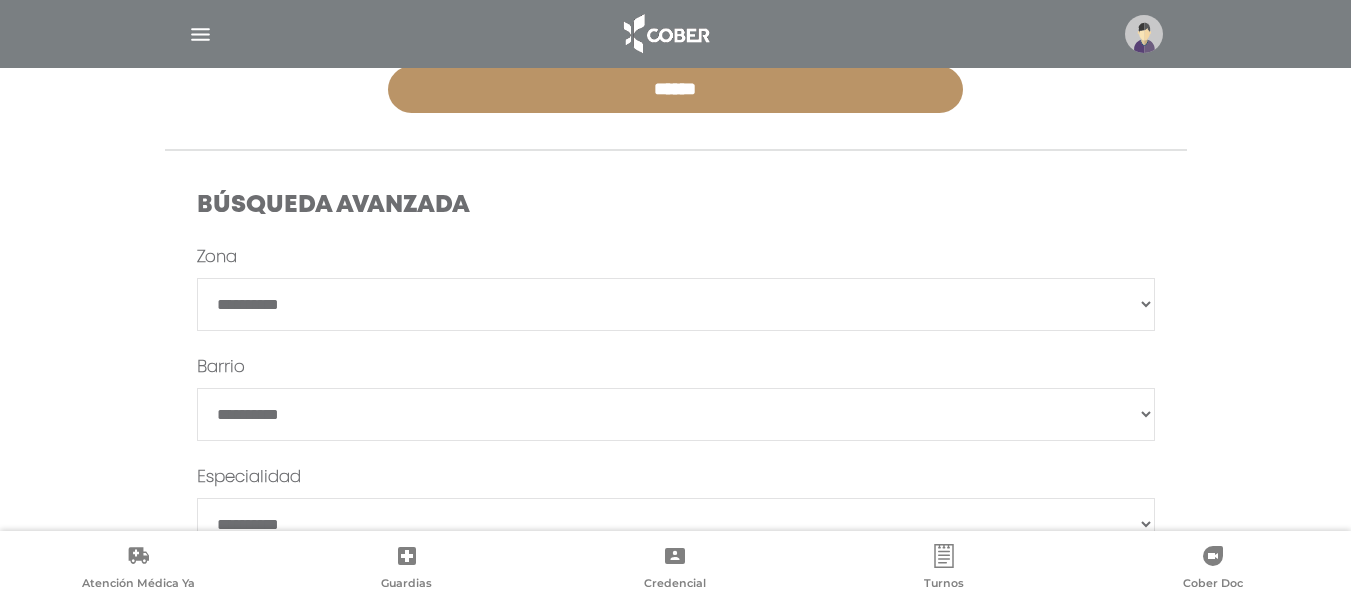 drag, startPoint x: 401, startPoint y: 297, endPoint x: 353, endPoint y: 327, distance: 56.603886 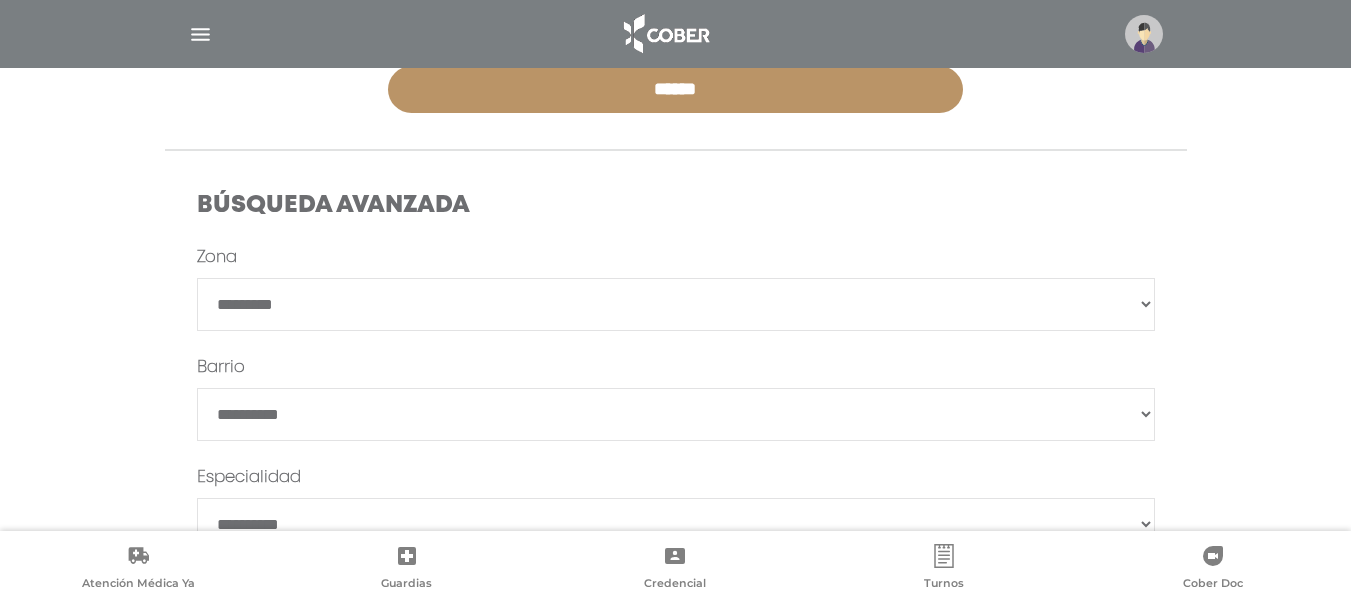 click on "**********" at bounding box center [676, 304] 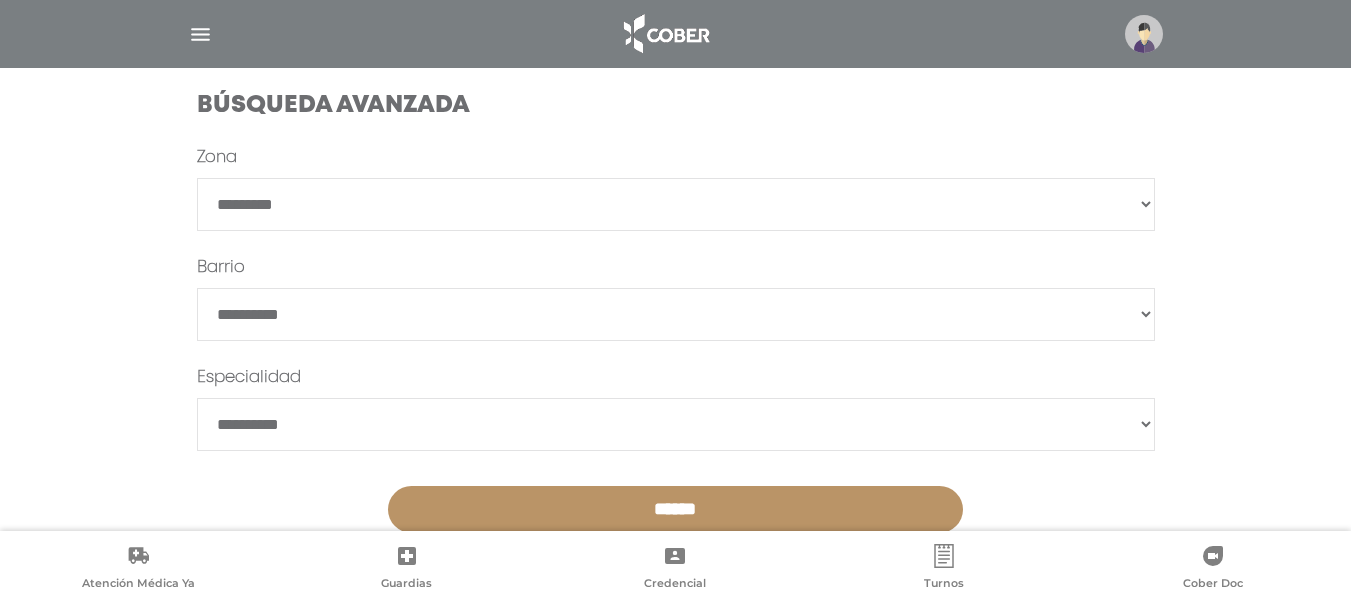click on "******" at bounding box center (676, 314) 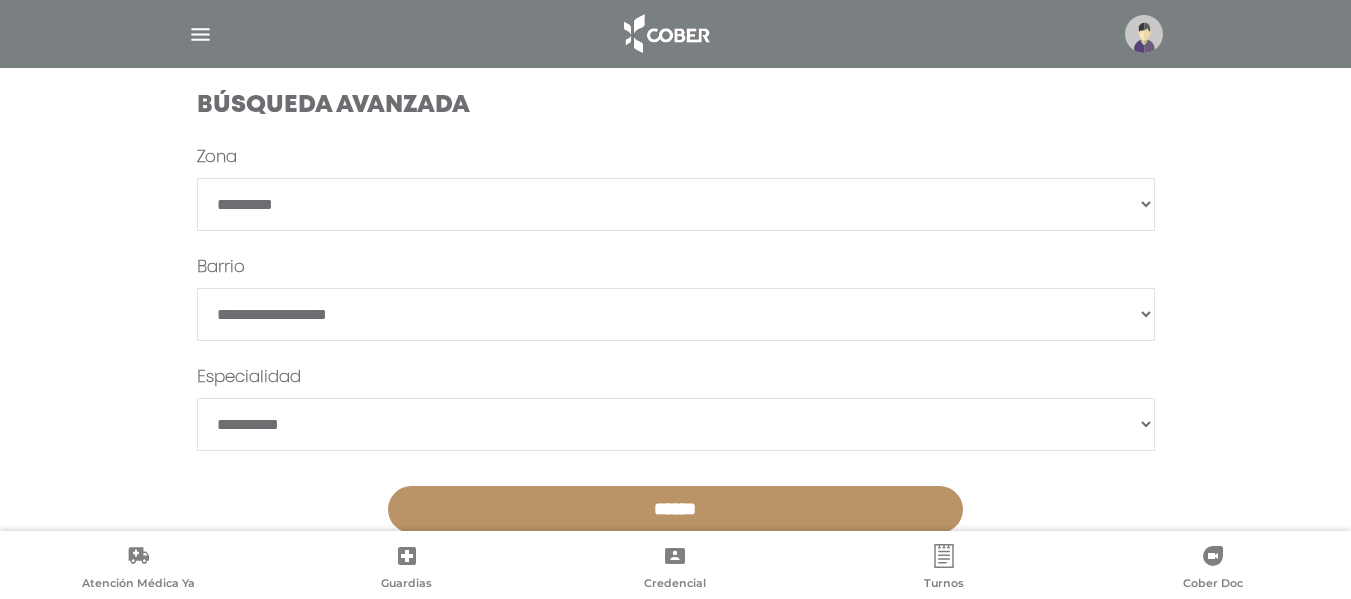 click on "******" at bounding box center (676, 314) 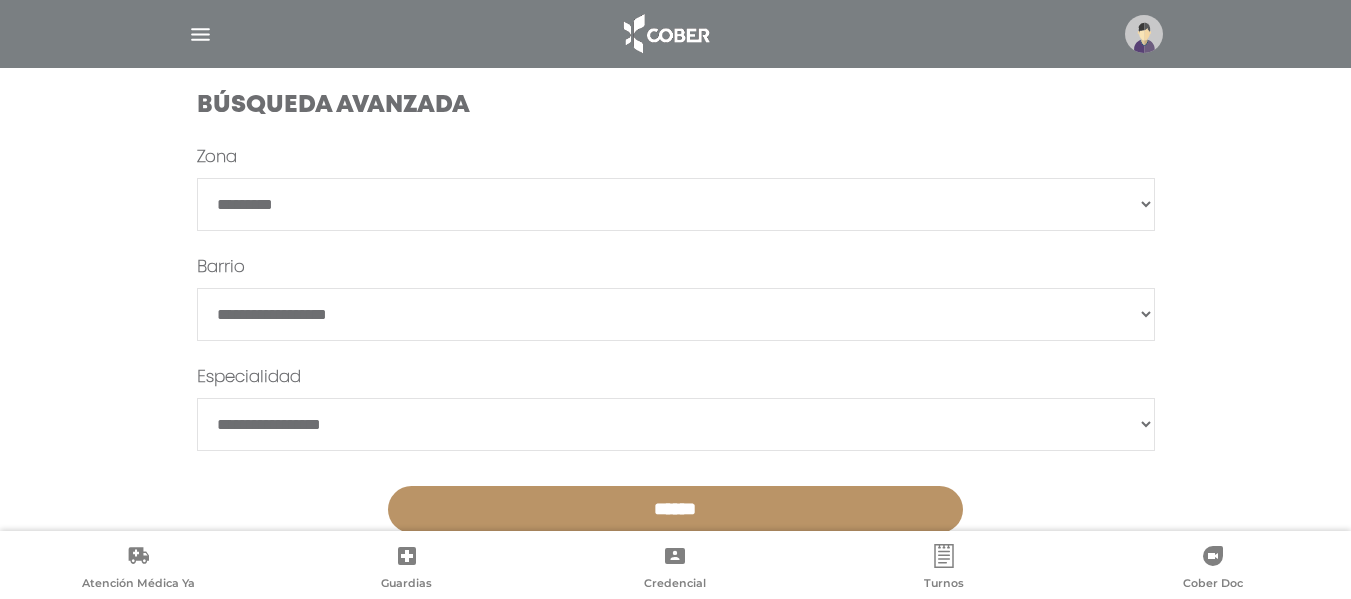 click on "******" at bounding box center [675, 509] 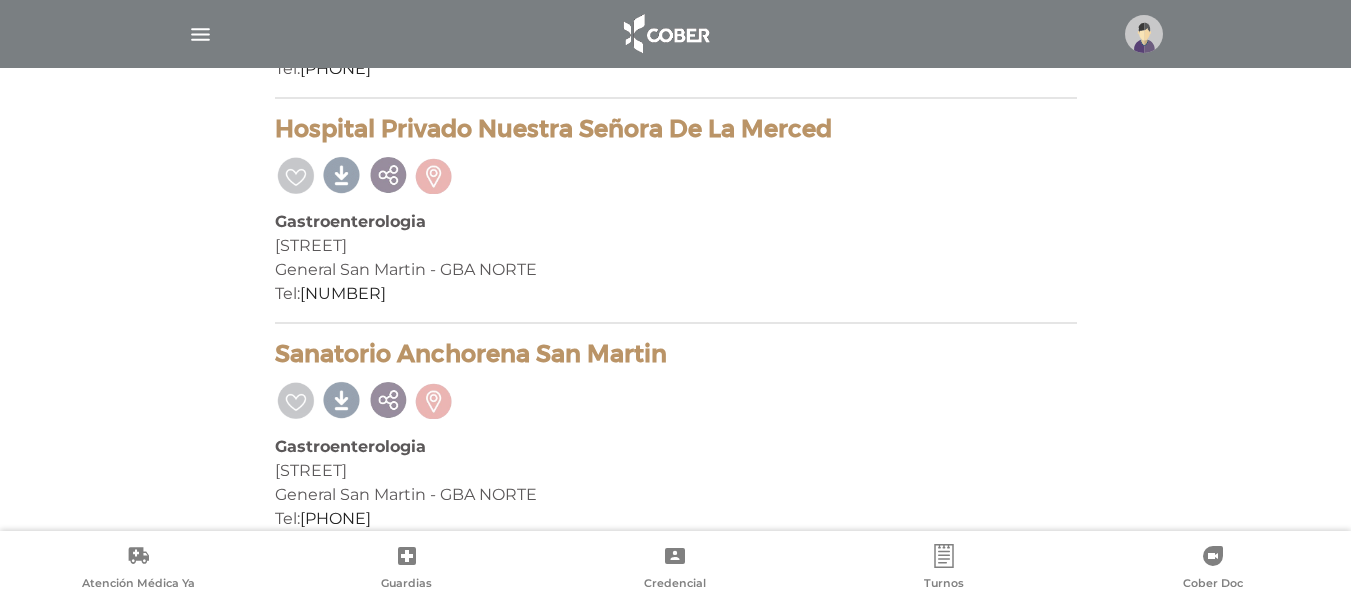 scroll, scrollTop: 892, scrollLeft: 0, axis: vertical 